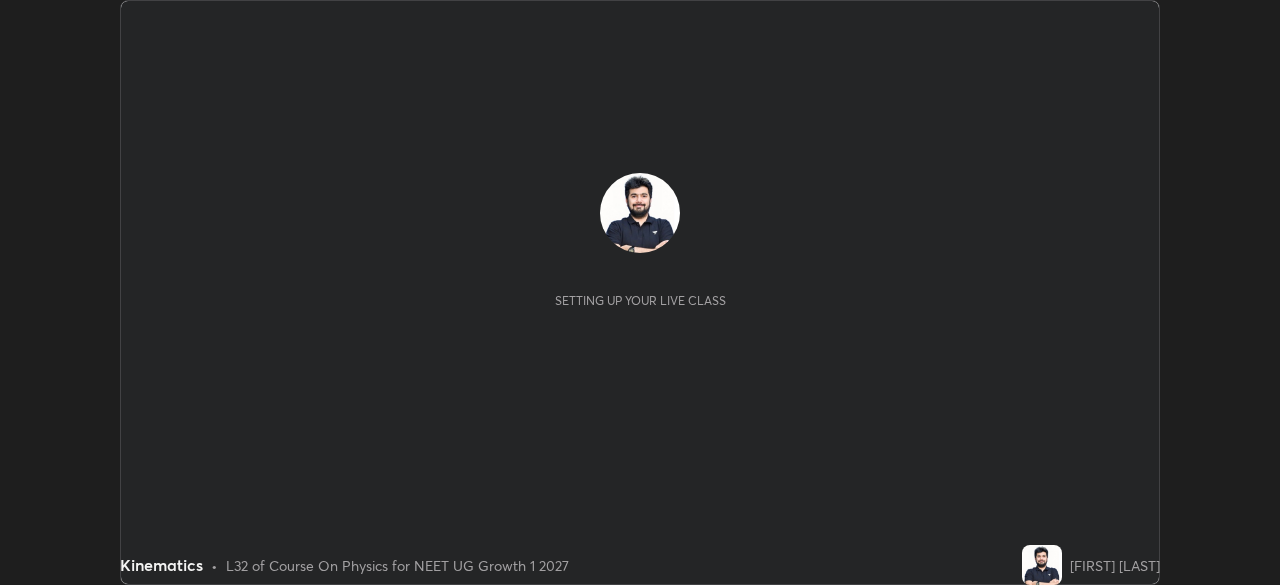 scroll, scrollTop: 0, scrollLeft: 0, axis: both 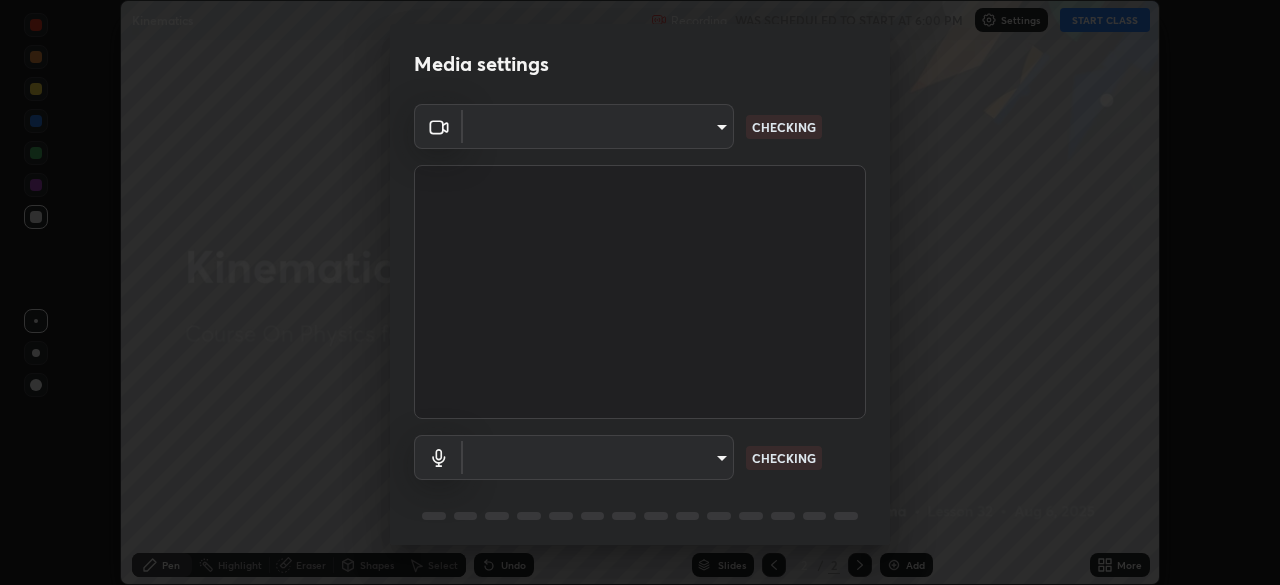 type on "7c0fbee520007ce8cb288d1ee827530c35c59e124cef56c3368f914323853268" 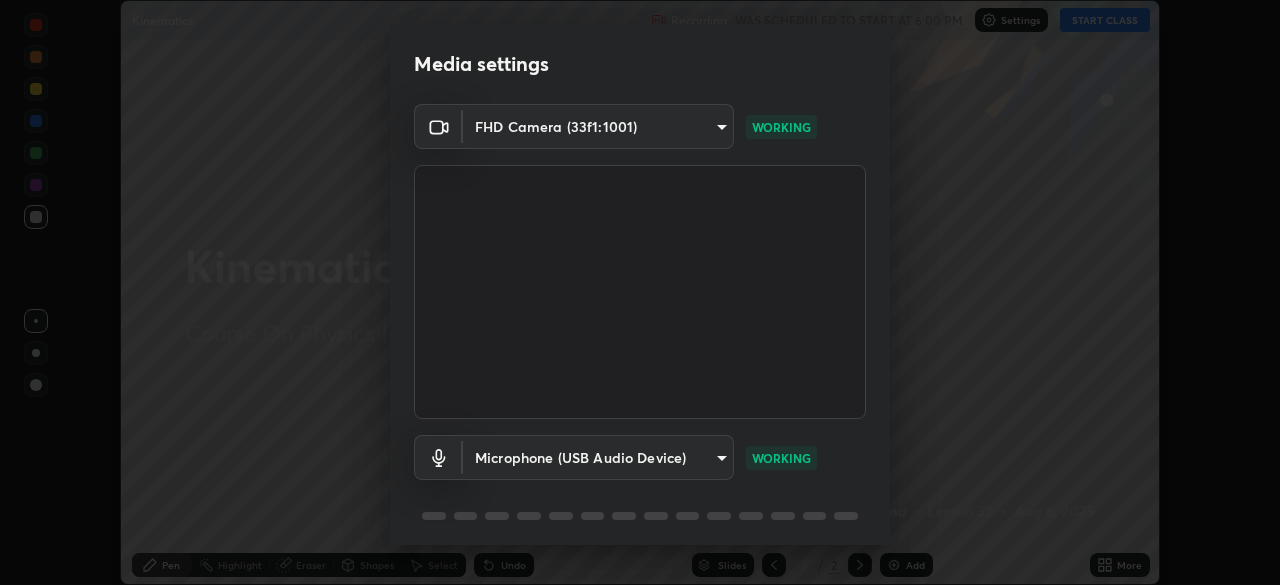 scroll, scrollTop: 71, scrollLeft: 0, axis: vertical 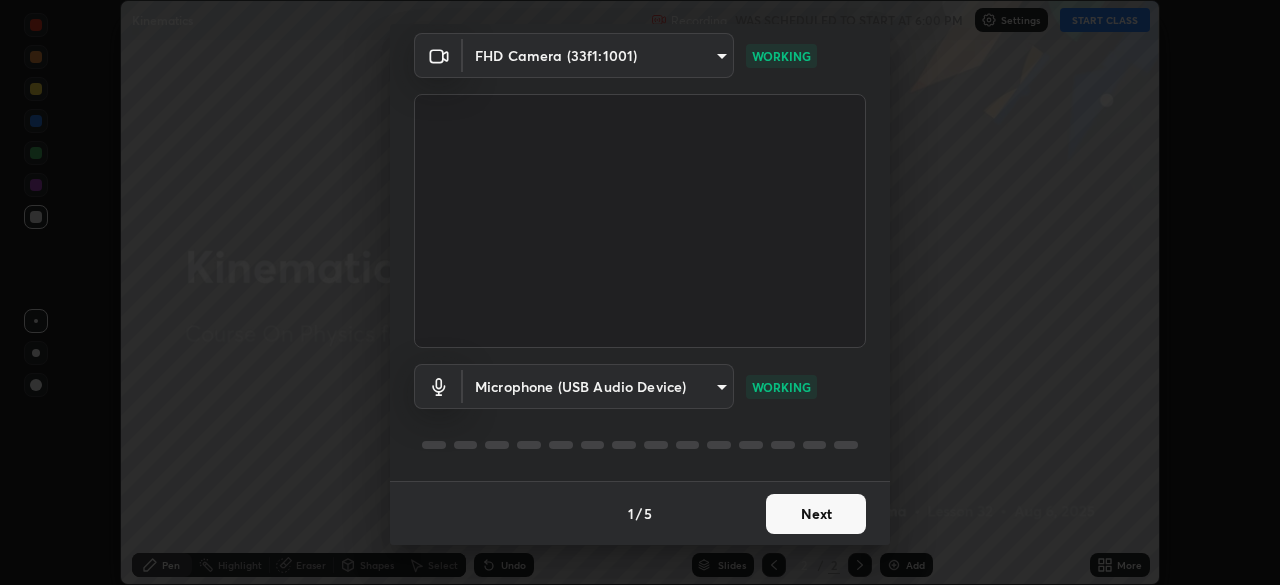 click on "Next" at bounding box center (816, 514) 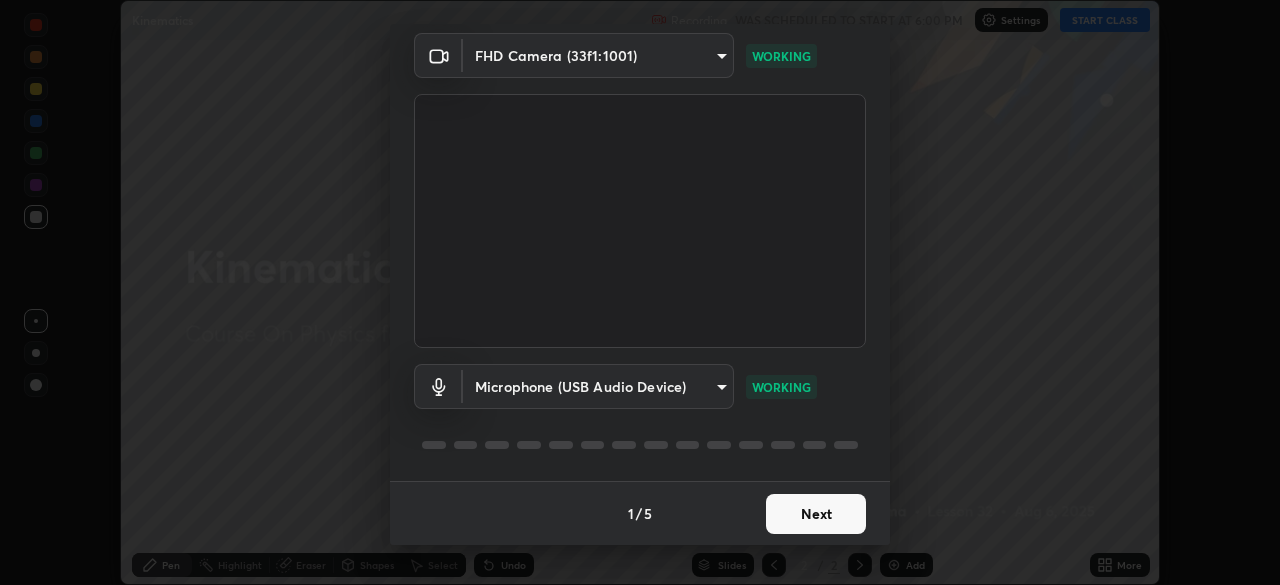 scroll, scrollTop: 0, scrollLeft: 0, axis: both 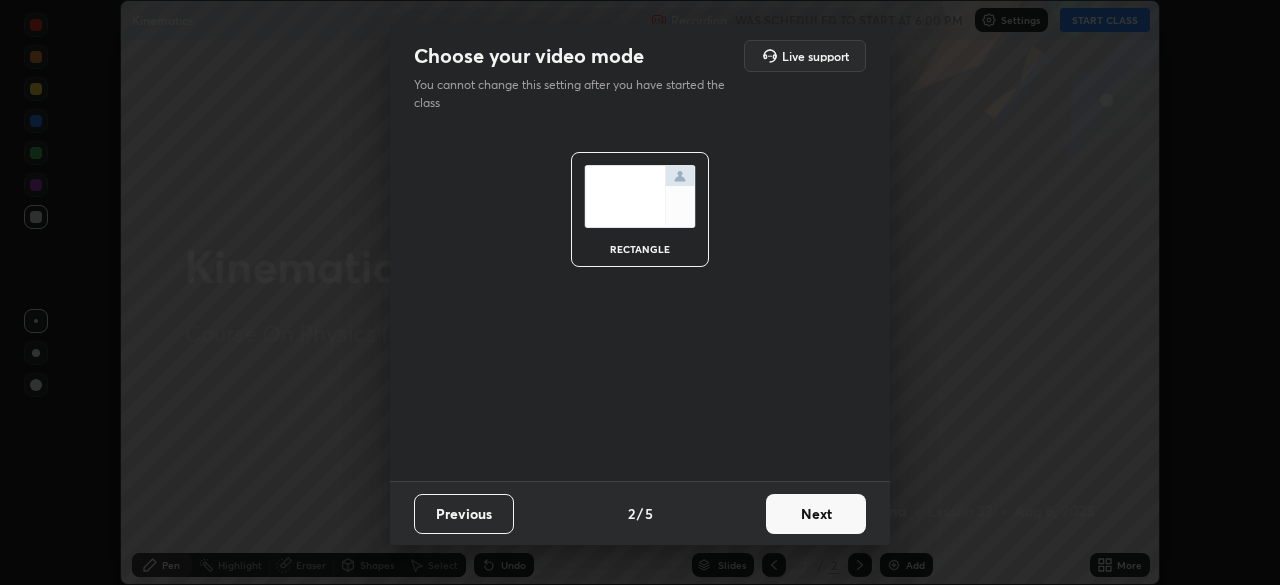 click on "Next" at bounding box center (816, 514) 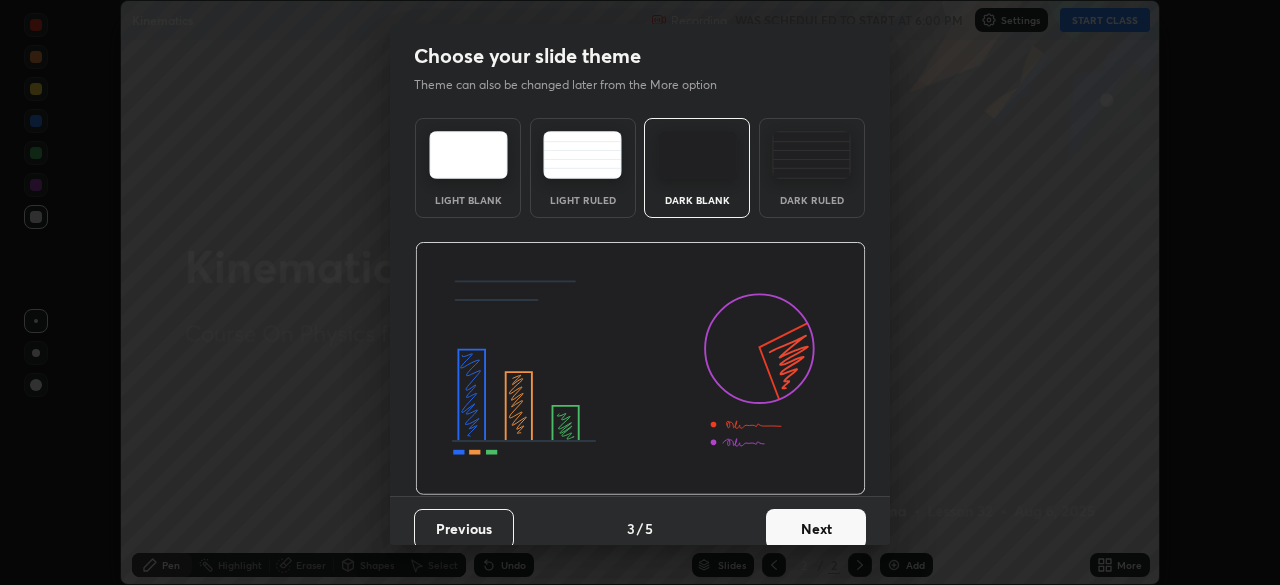 click on "Next" at bounding box center (816, 529) 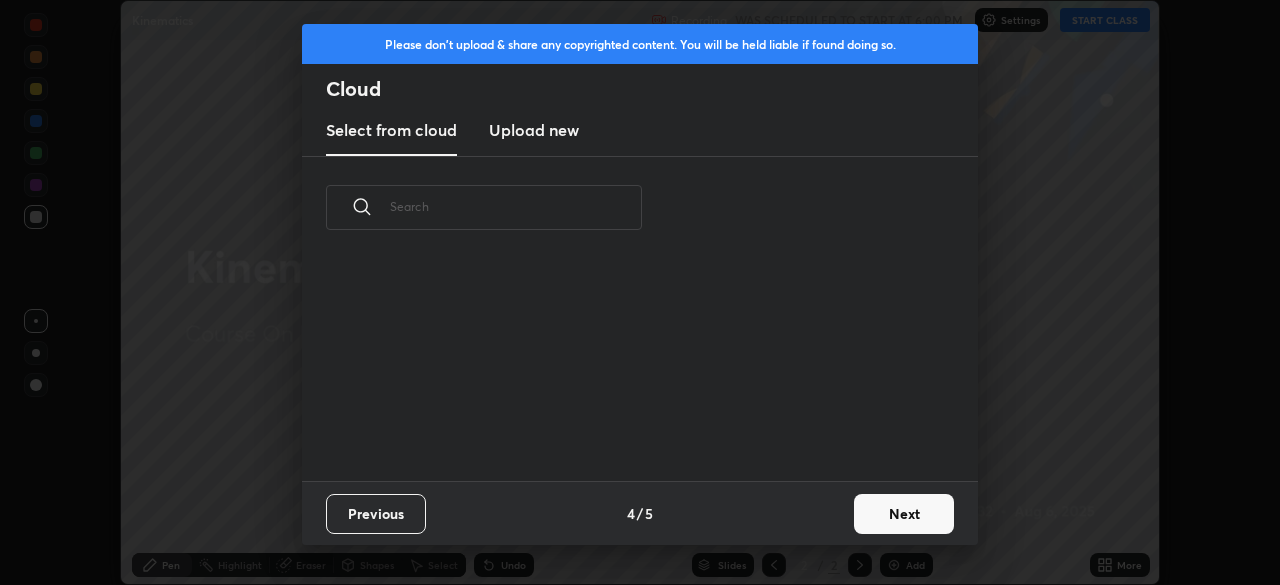 click on "Previous 4 / 5 Next" at bounding box center (640, 513) 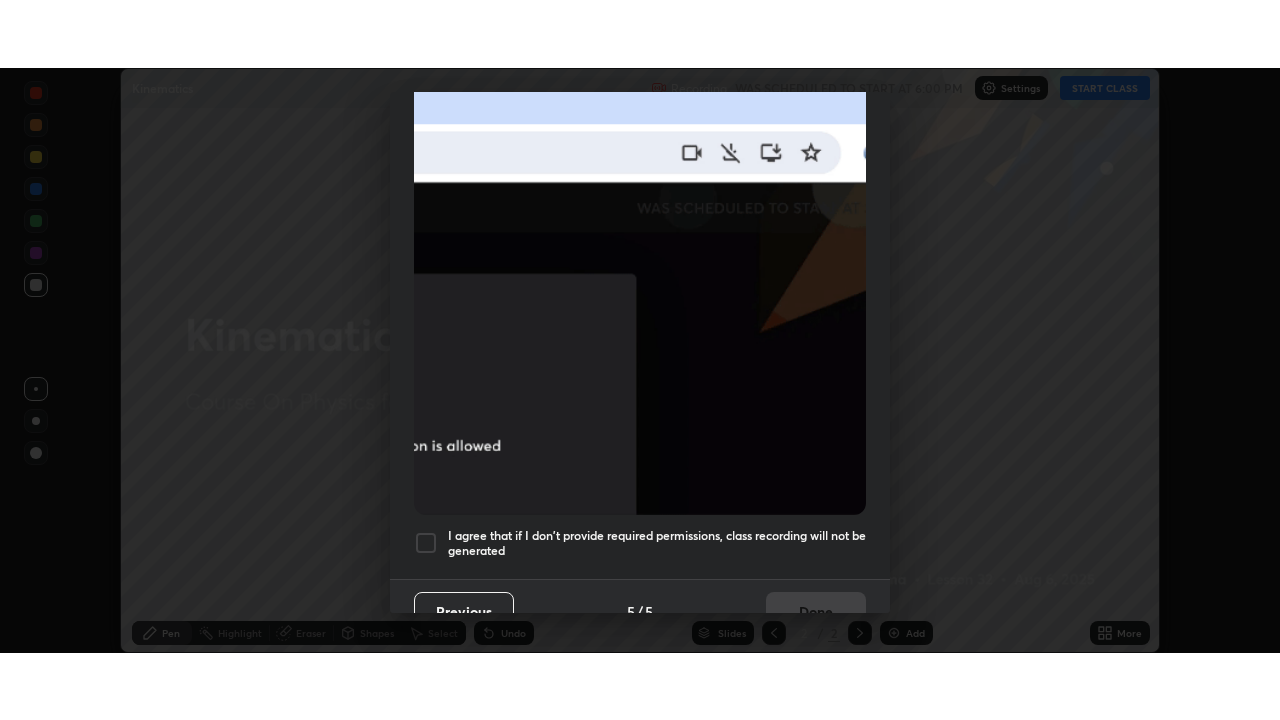 scroll, scrollTop: 479, scrollLeft: 0, axis: vertical 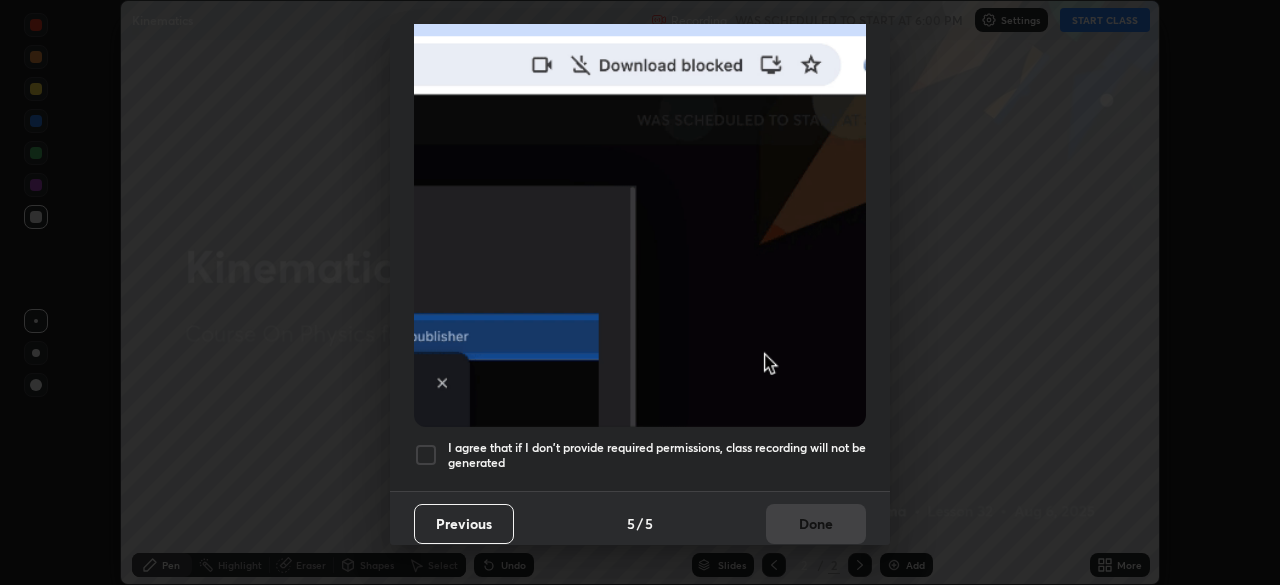 click at bounding box center (426, 455) 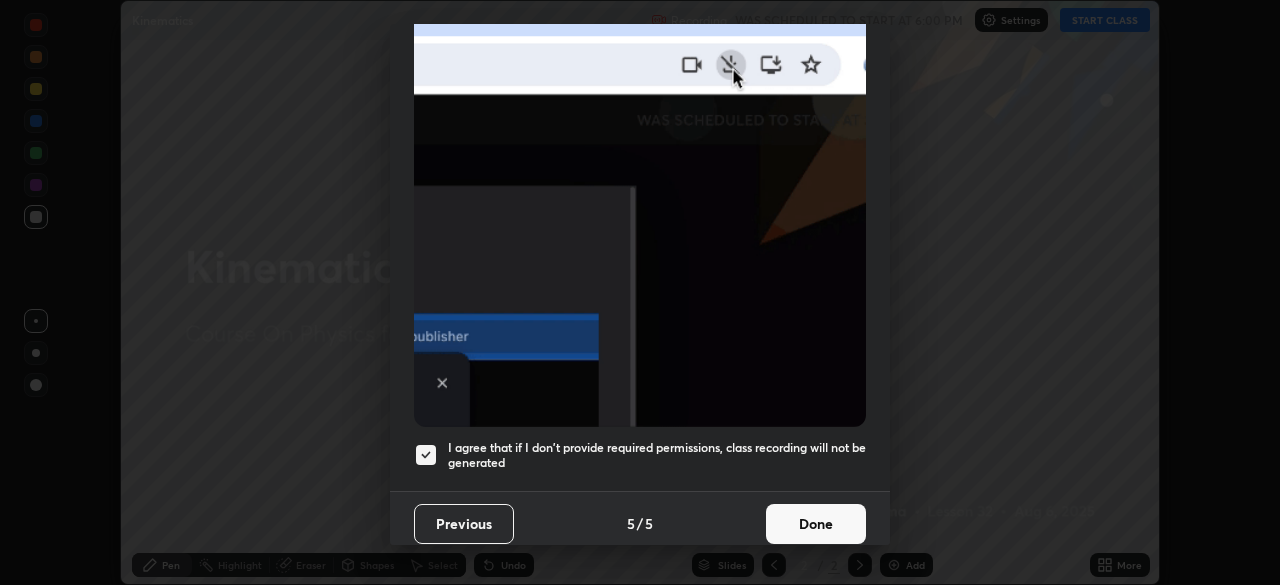 click on "Done" at bounding box center [816, 524] 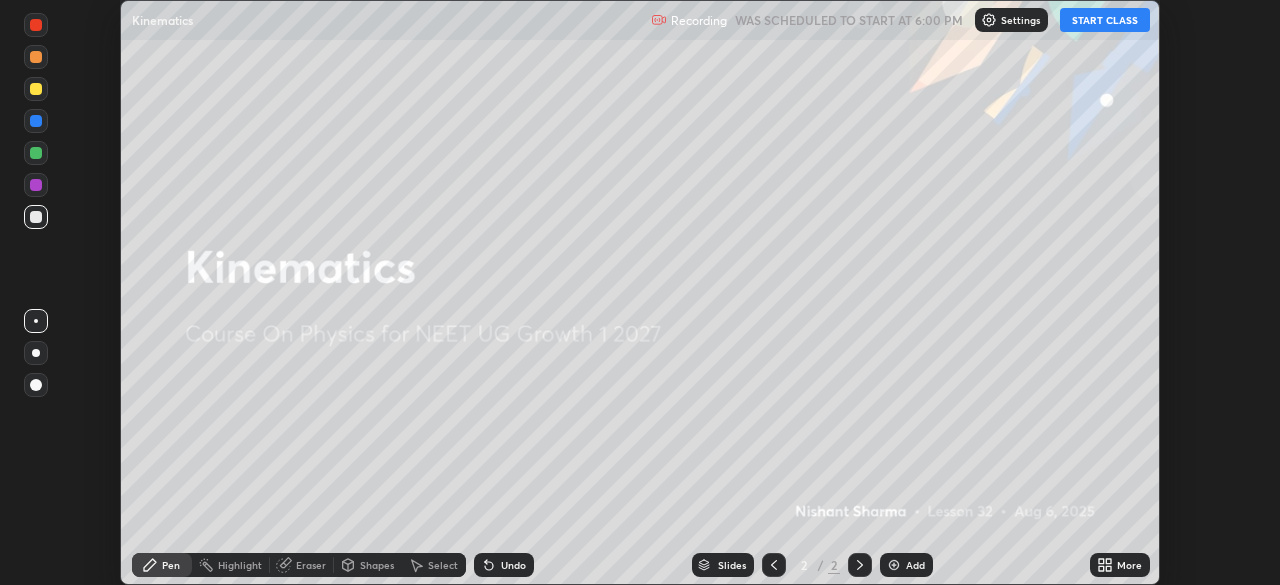 click on "START CLASS" at bounding box center (1105, 20) 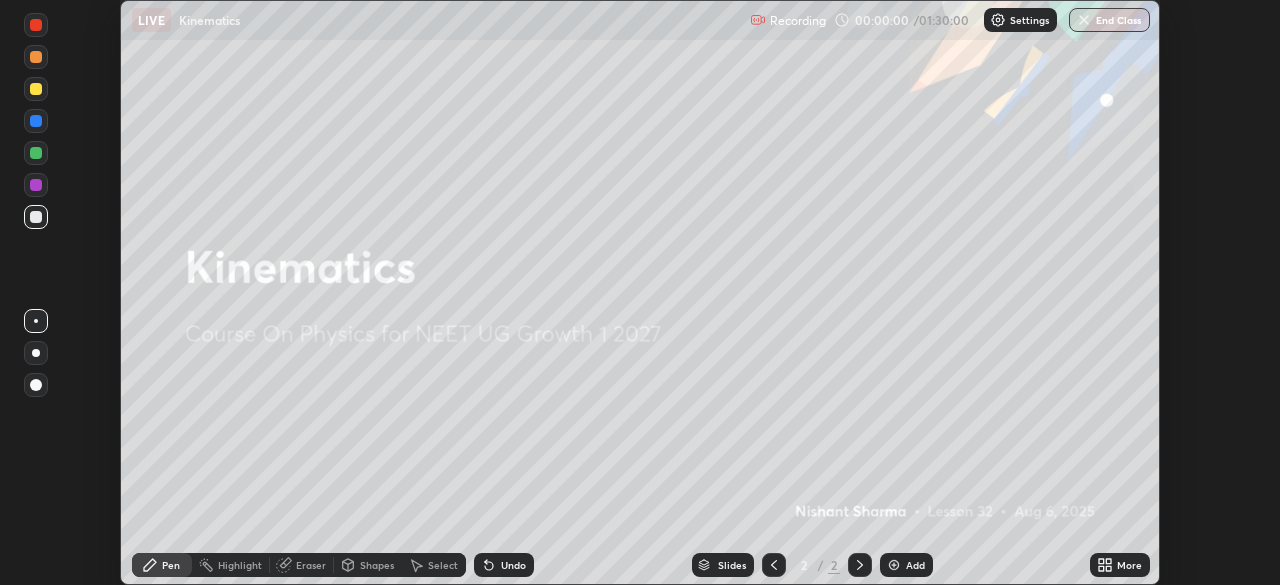 click 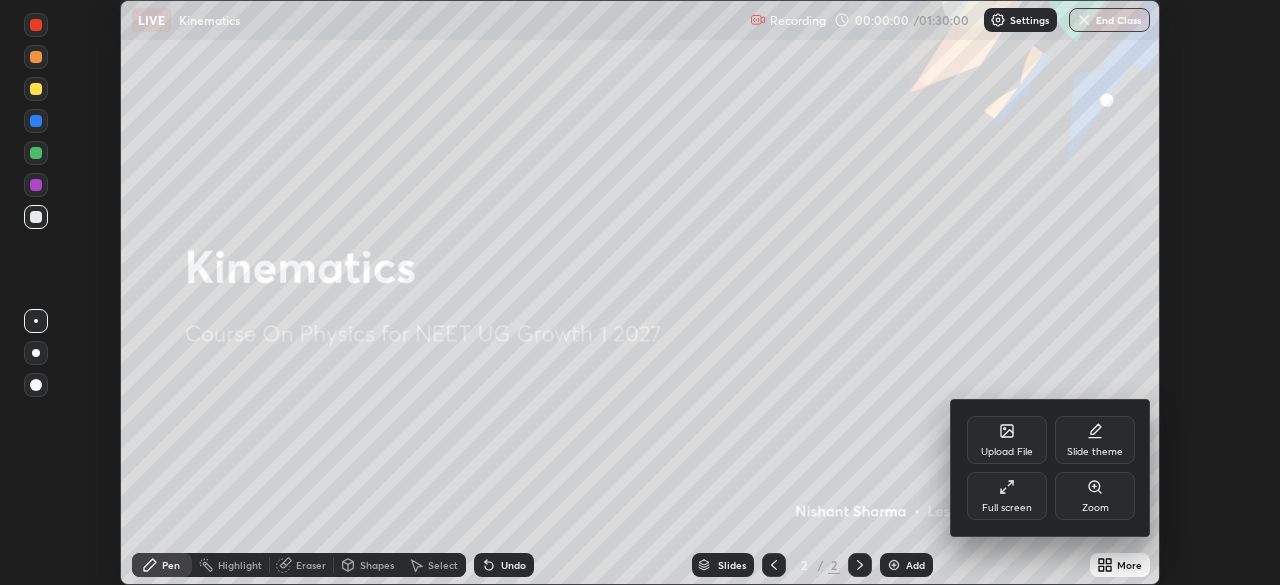 click on "Full screen" at bounding box center [1007, 508] 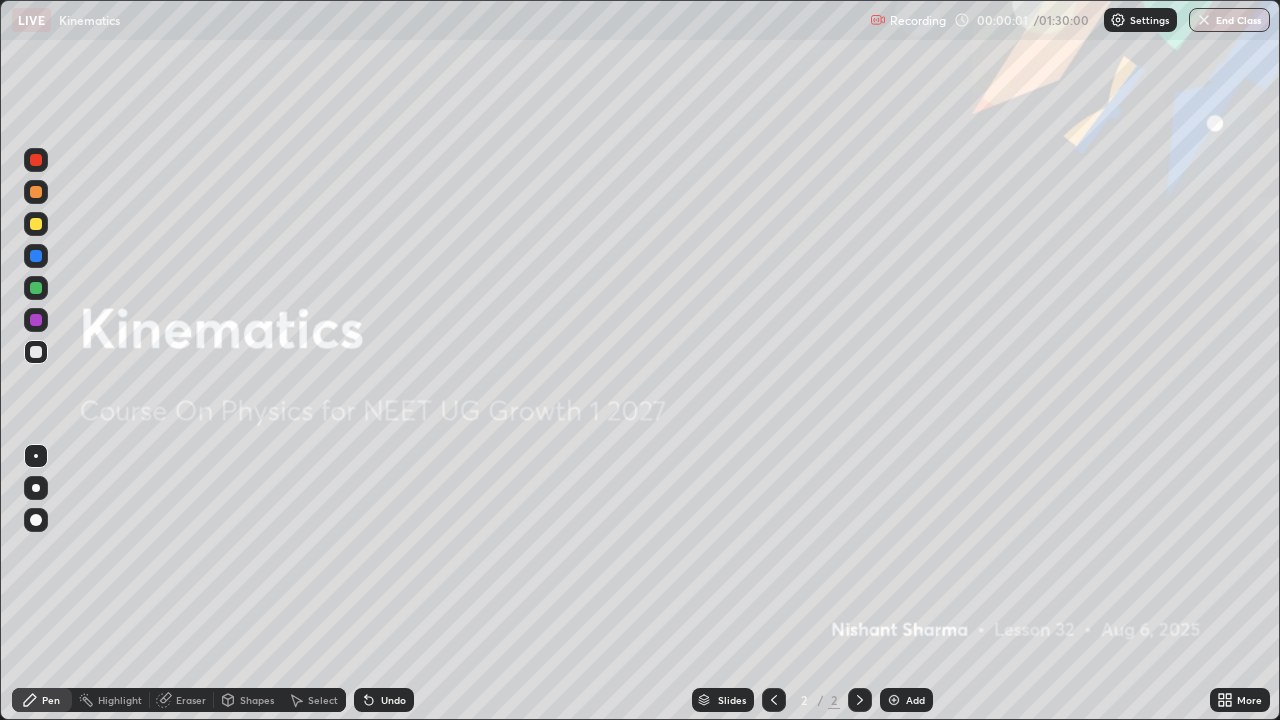 scroll, scrollTop: 99280, scrollLeft: 98720, axis: both 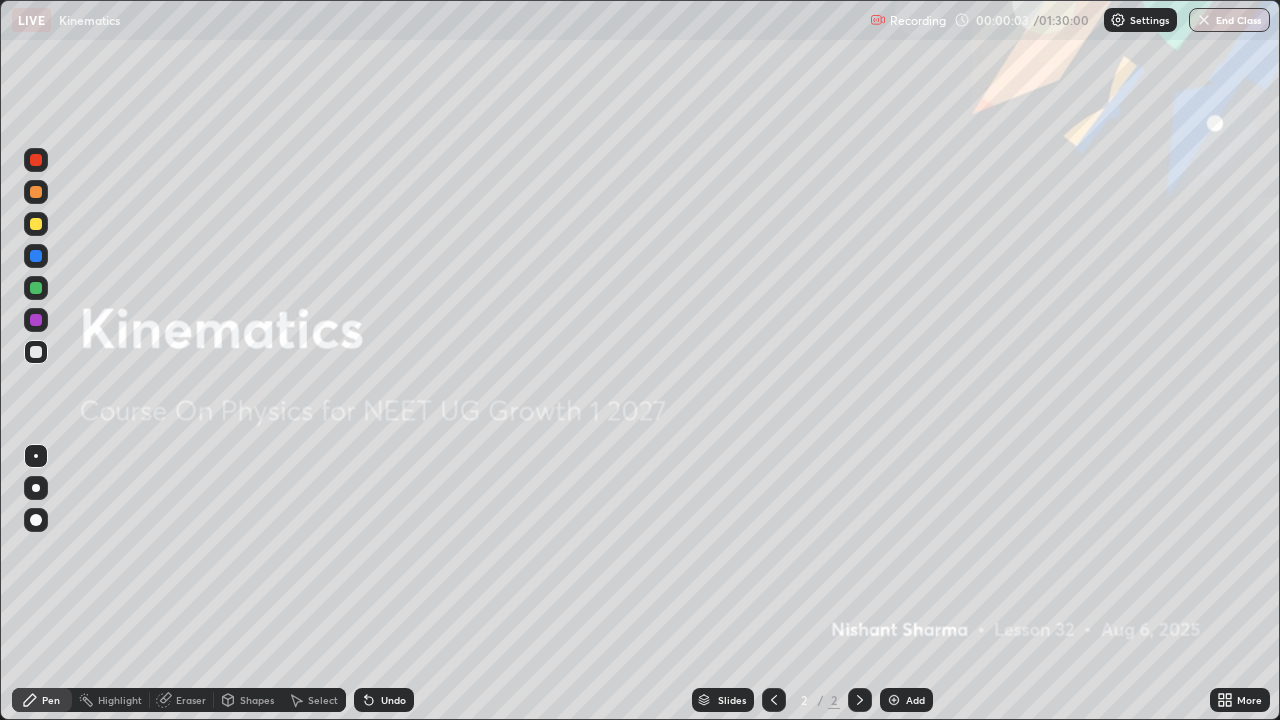 click on "Add" at bounding box center [915, 700] 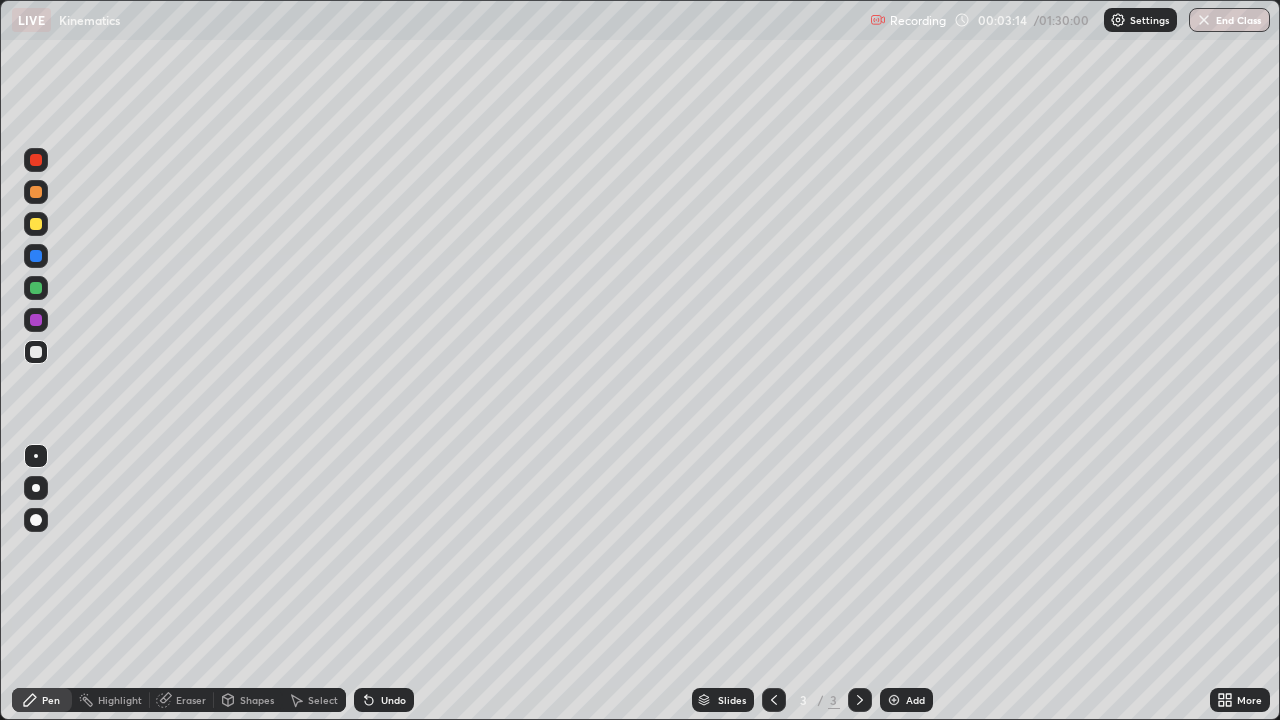 click on "Undo" at bounding box center (393, 700) 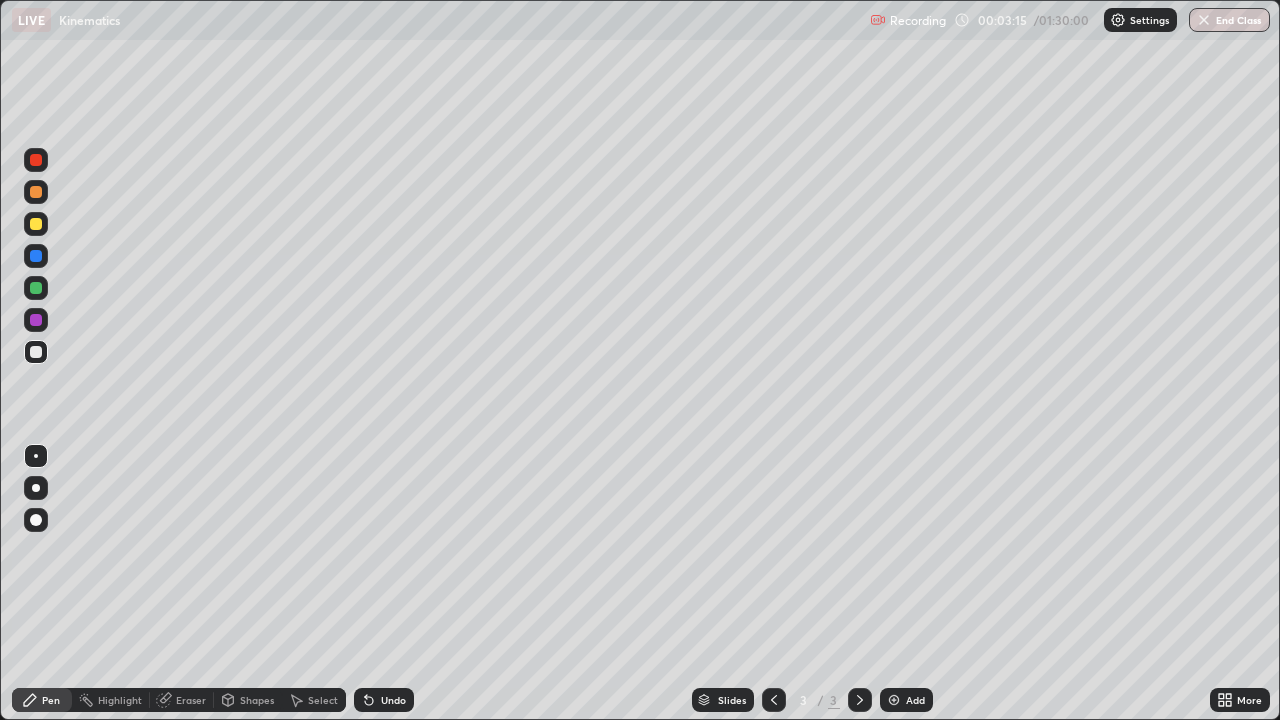 click on "Undo" at bounding box center (393, 700) 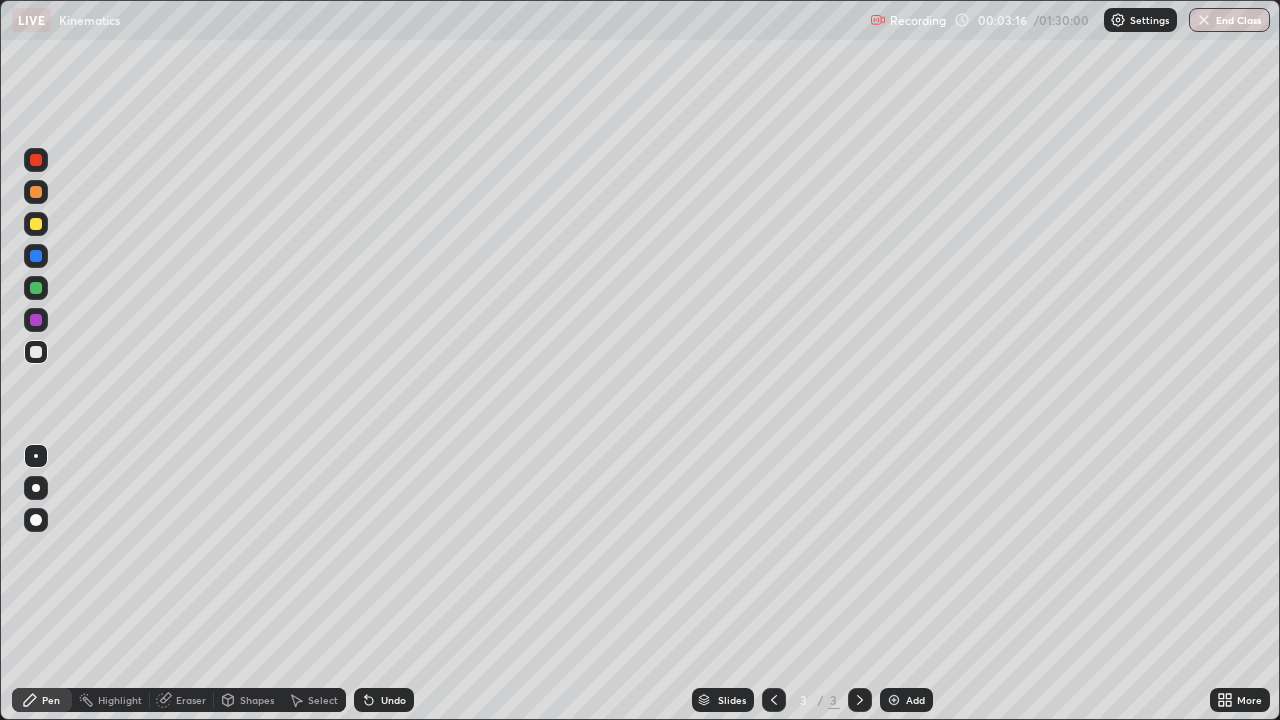 click on "Undo" at bounding box center [393, 700] 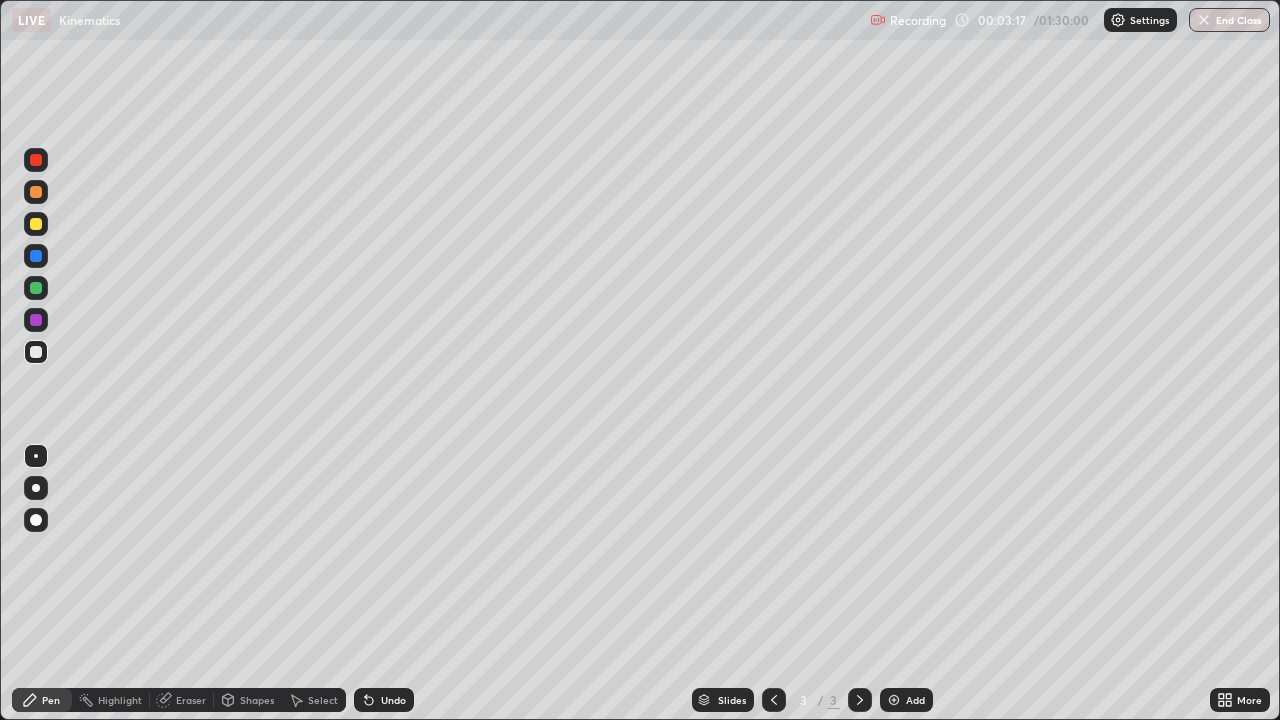 click on "Undo" at bounding box center [384, 700] 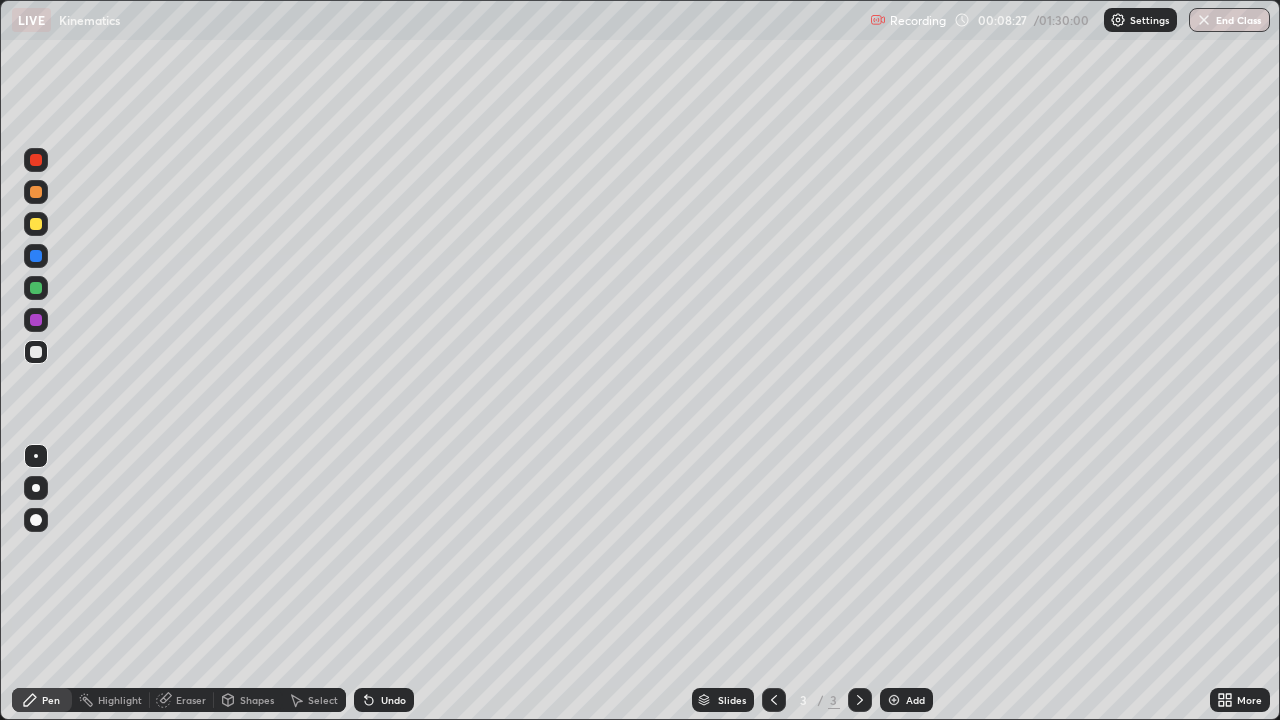 click on "Eraser" at bounding box center [191, 700] 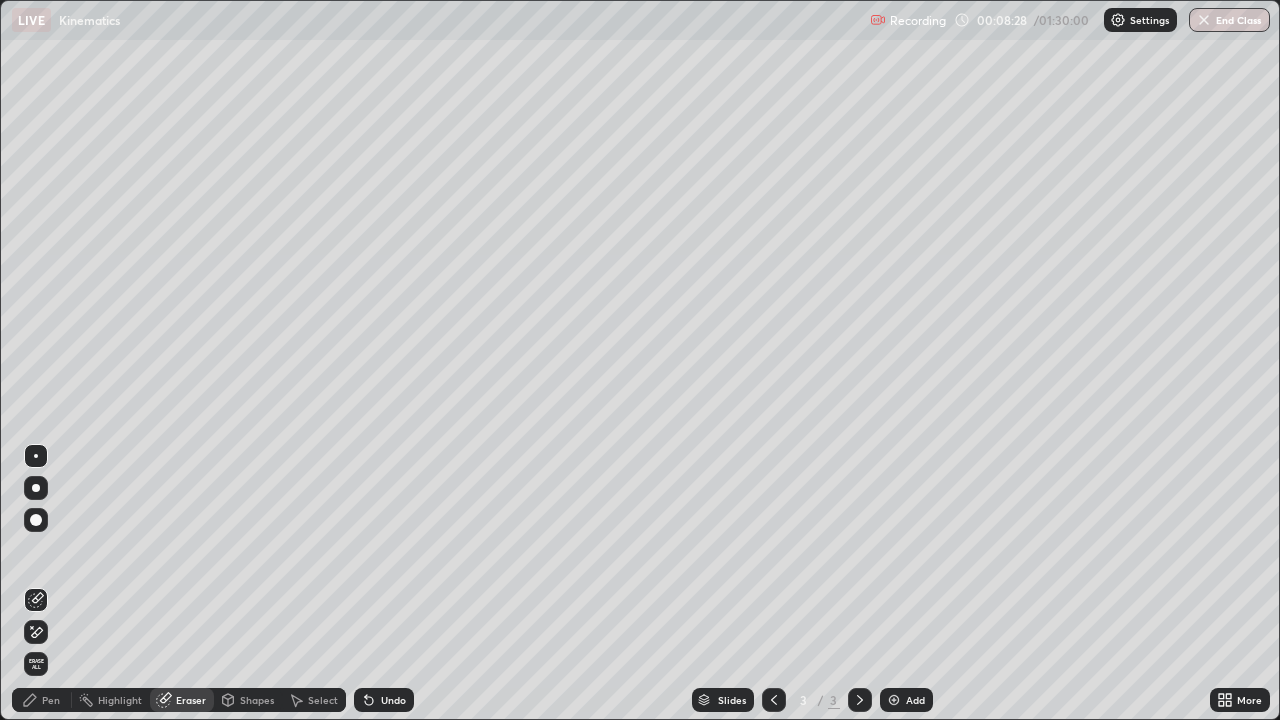 click on "Undo" at bounding box center [393, 700] 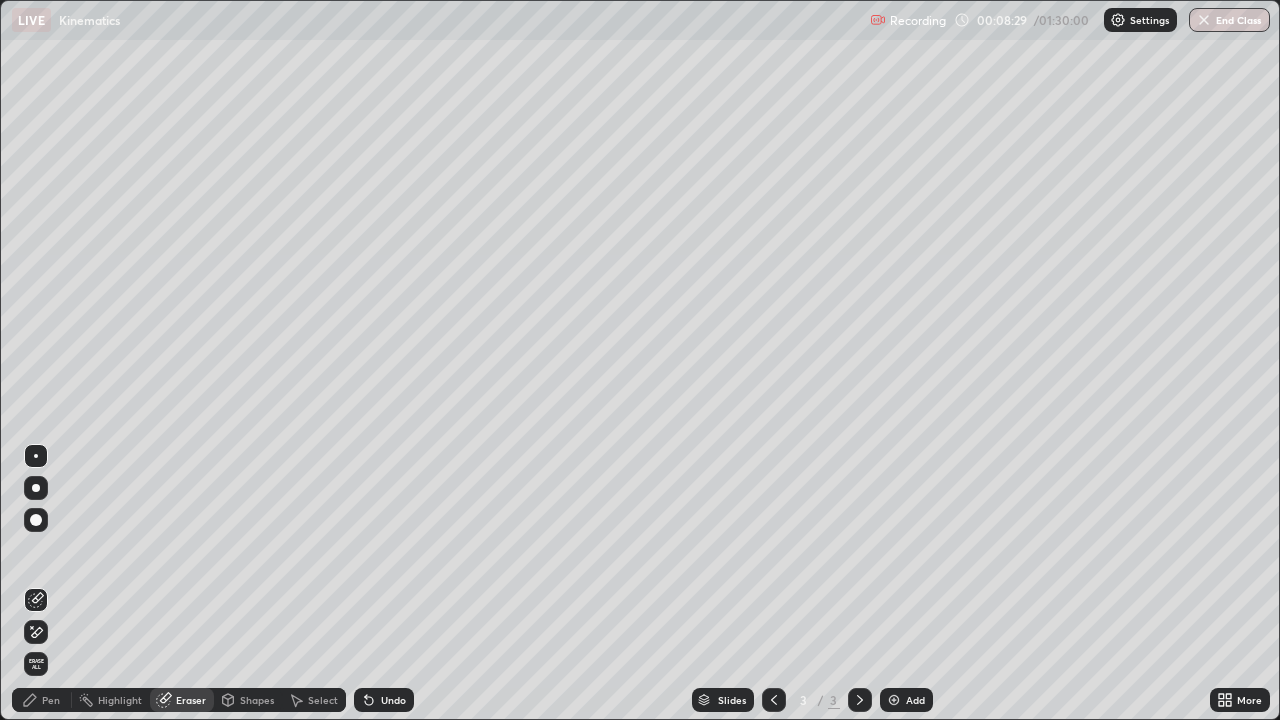 click on "Undo" at bounding box center (393, 700) 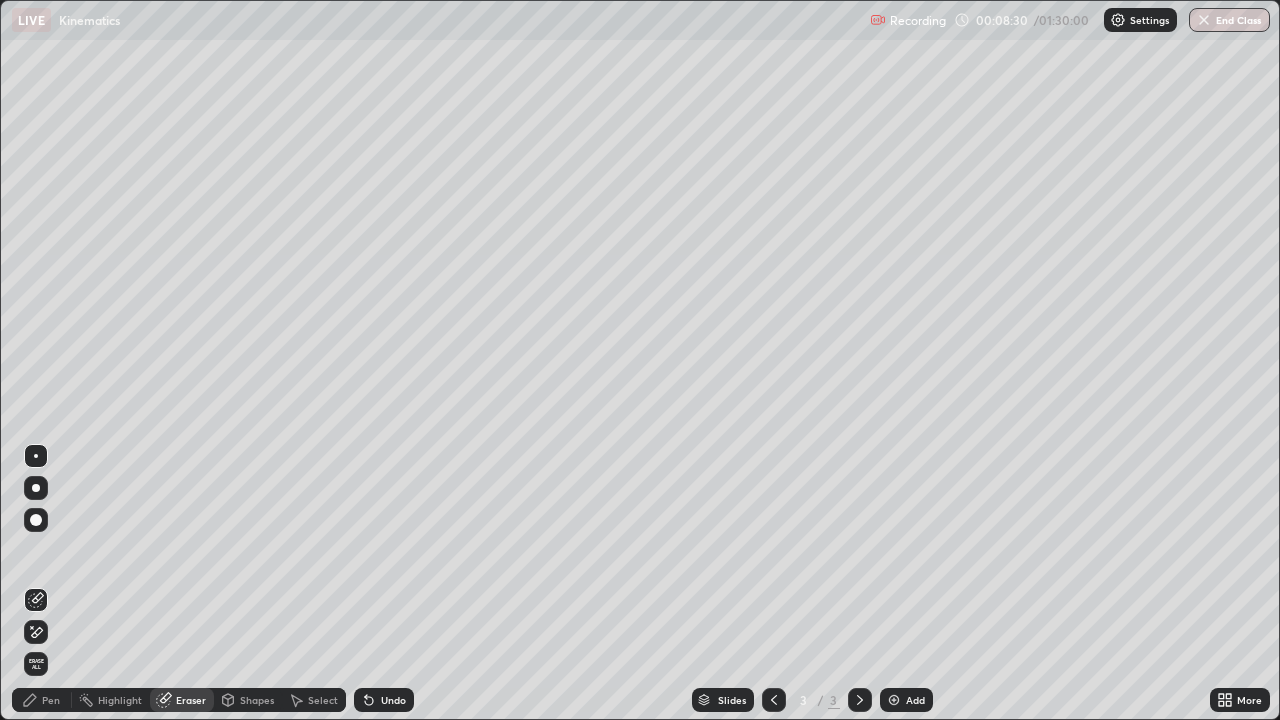 click on "Undo" at bounding box center [393, 700] 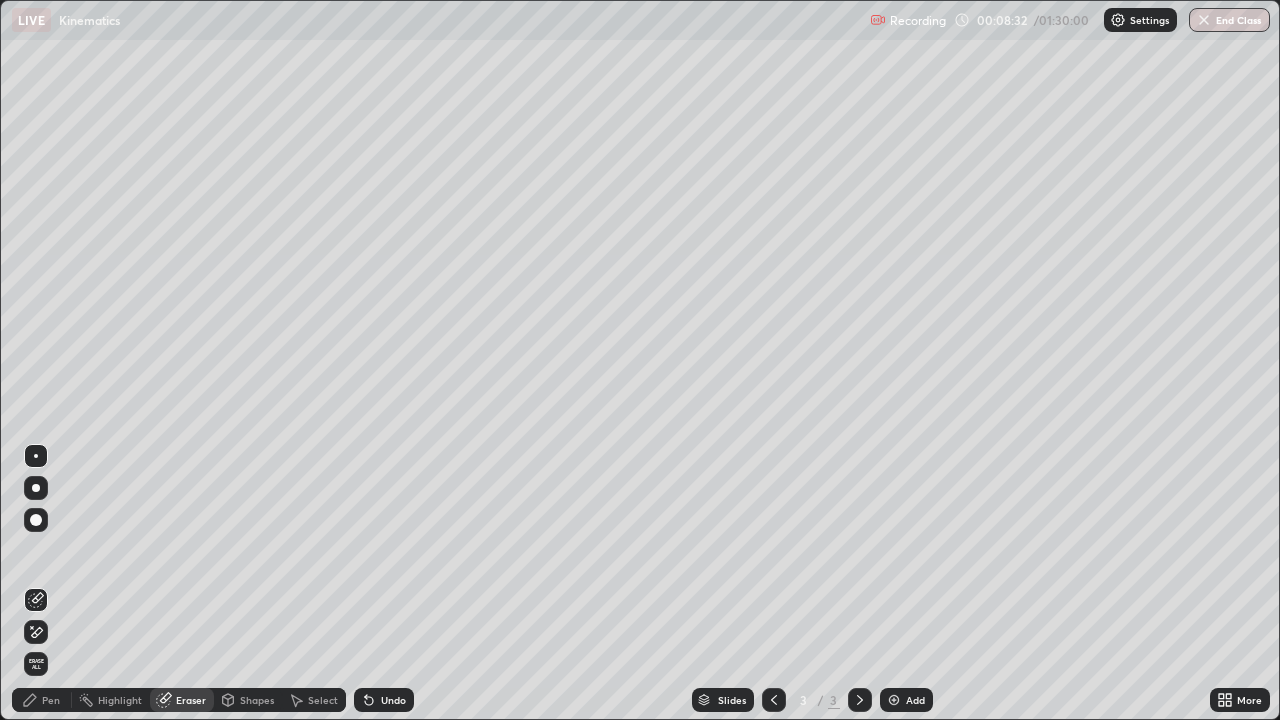 click on "Pen" at bounding box center (51, 700) 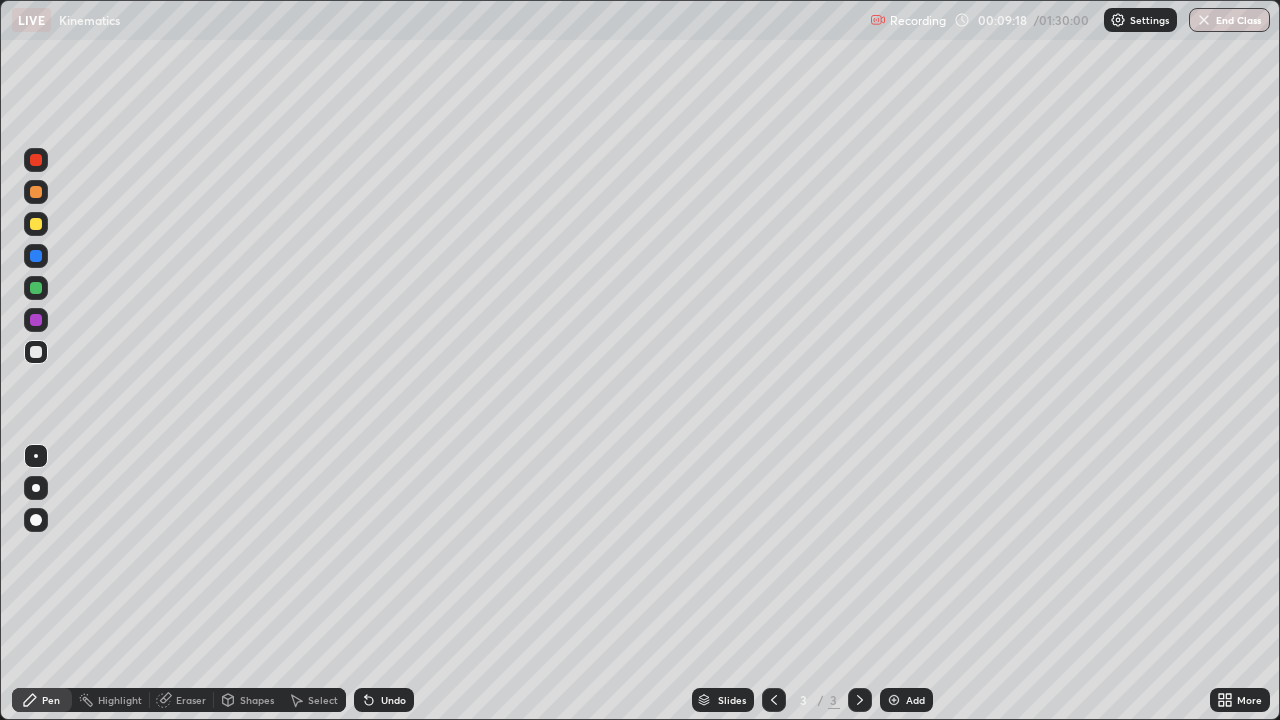 click on "Eraser" at bounding box center [191, 700] 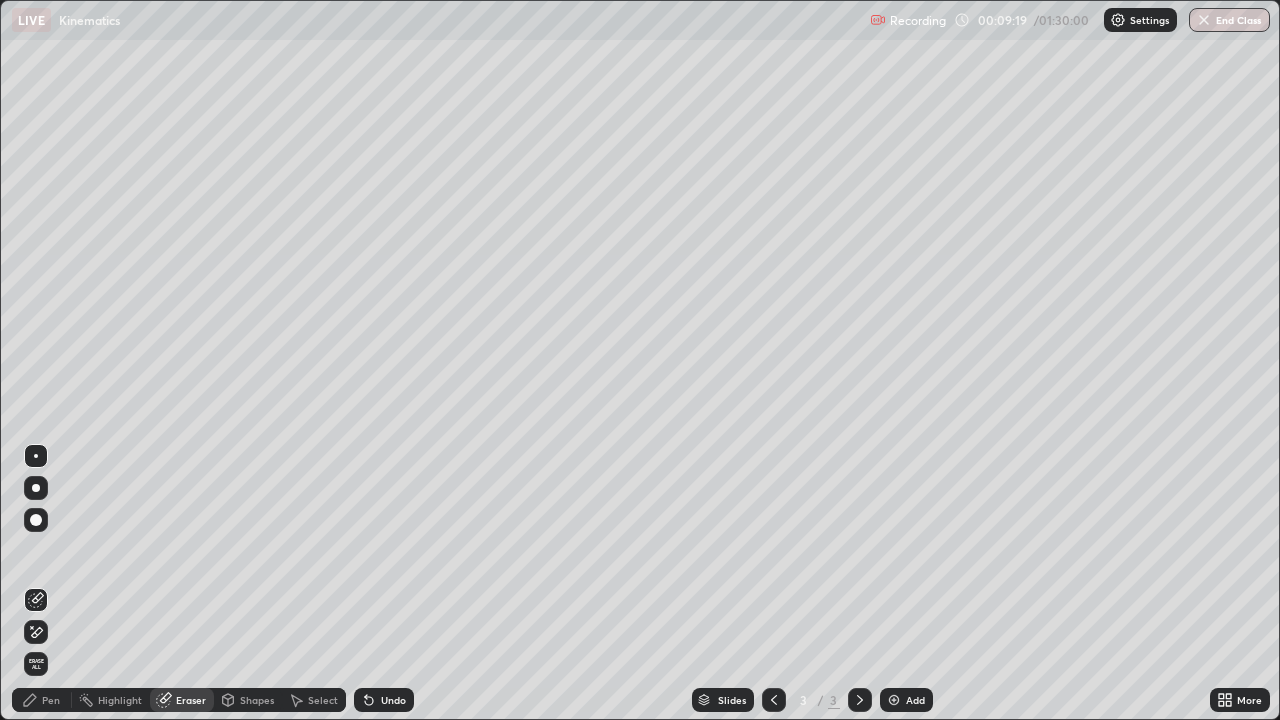 click on "Erase all" at bounding box center (36, 664) 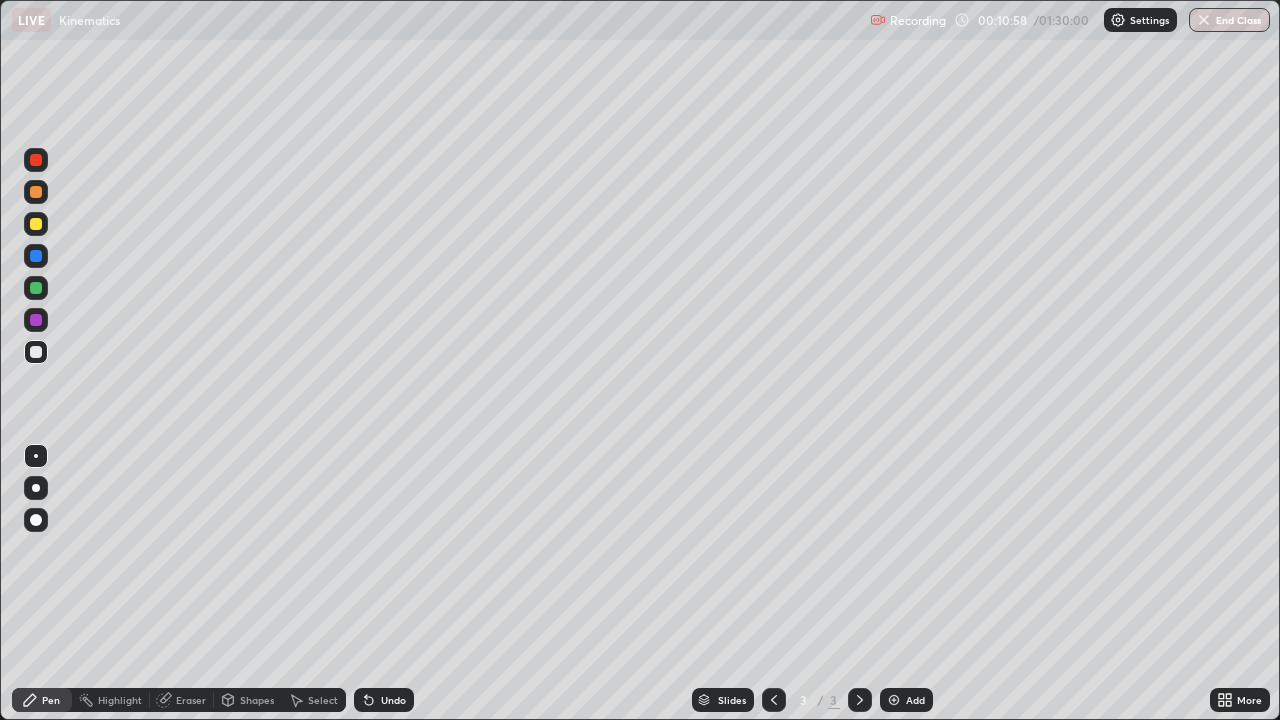 click on "Eraser" at bounding box center [191, 700] 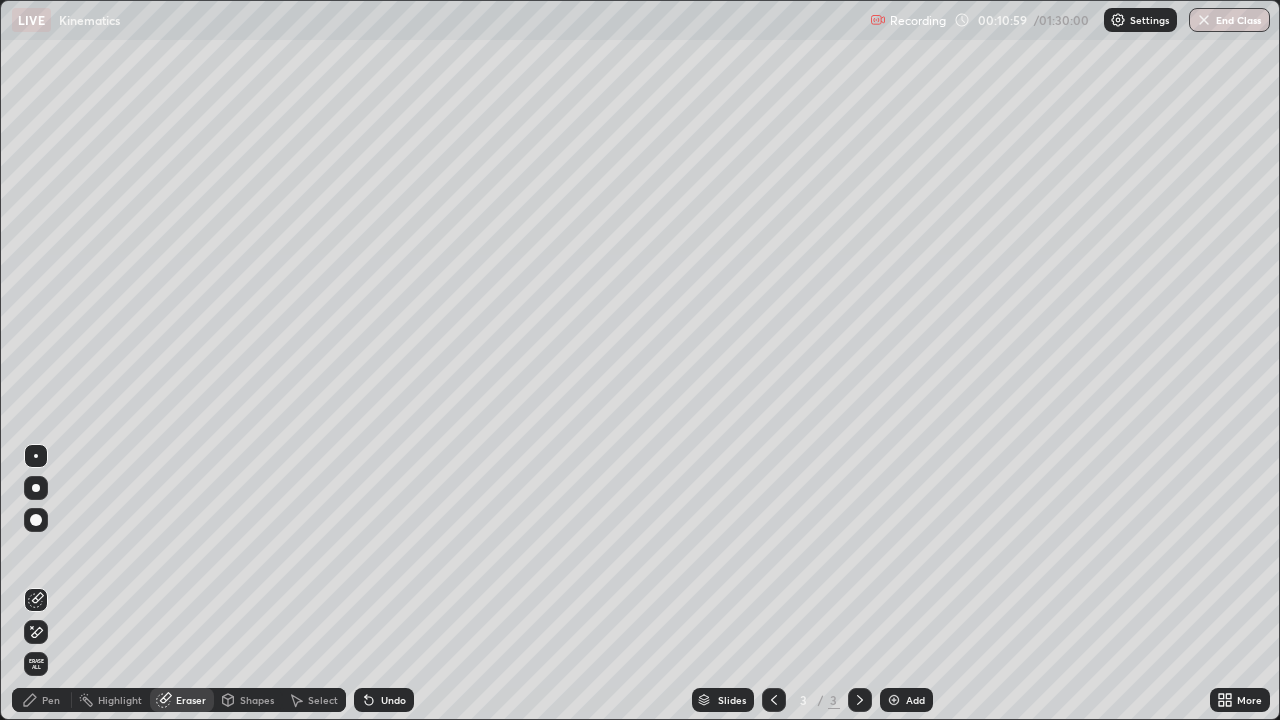 click on "Erase all" at bounding box center (36, 664) 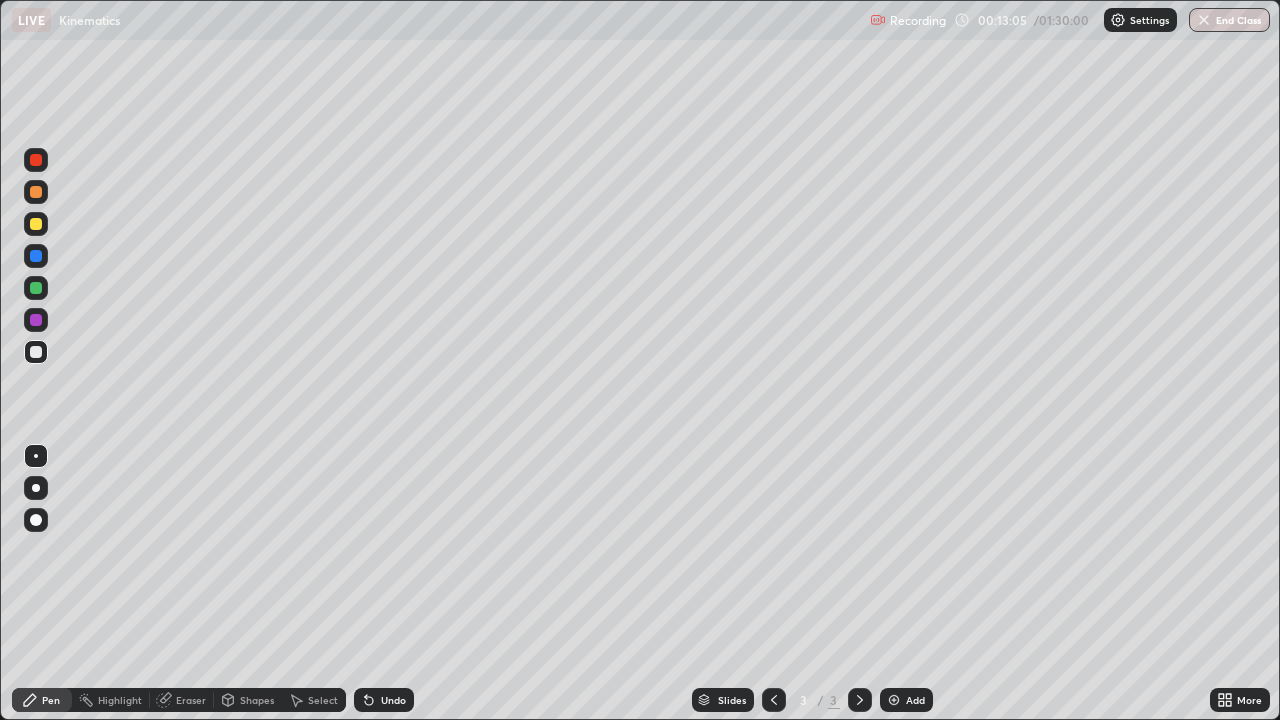 click on "Undo" at bounding box center (393, 700) 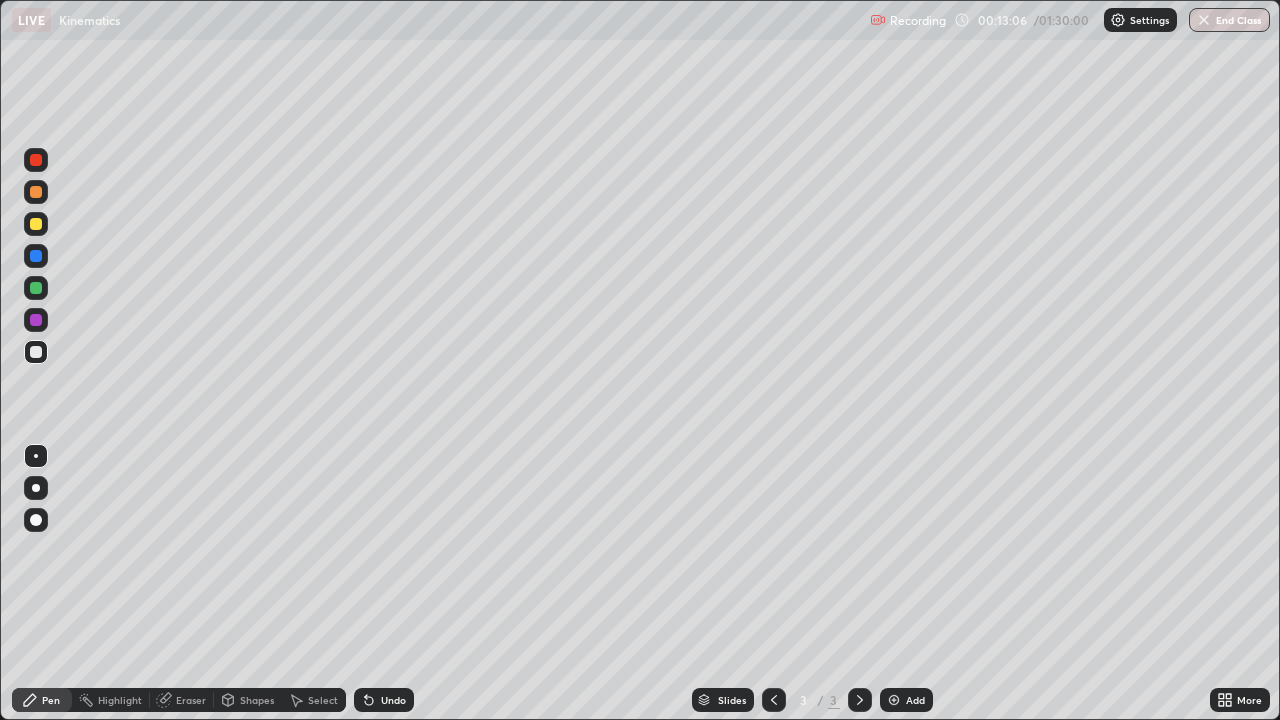 click on "Undo" at bounding box center [393, 700] 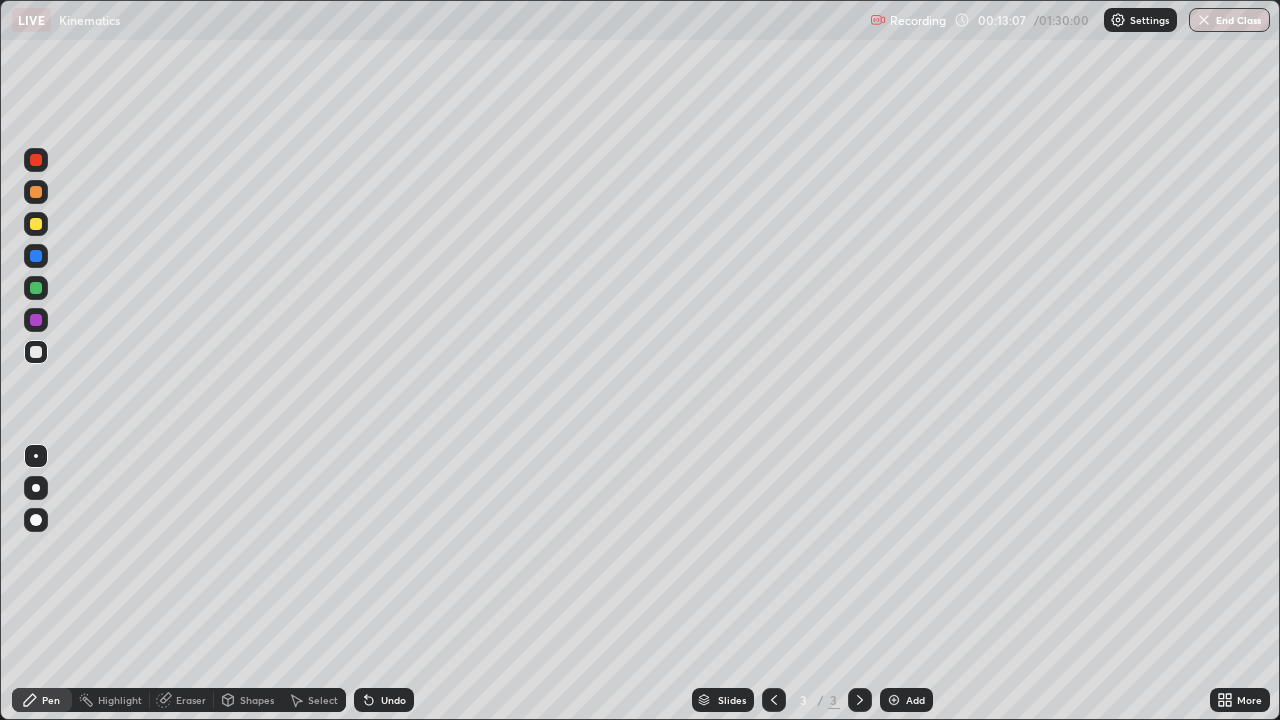 click on "Undo" at bounding box center (393, 700) 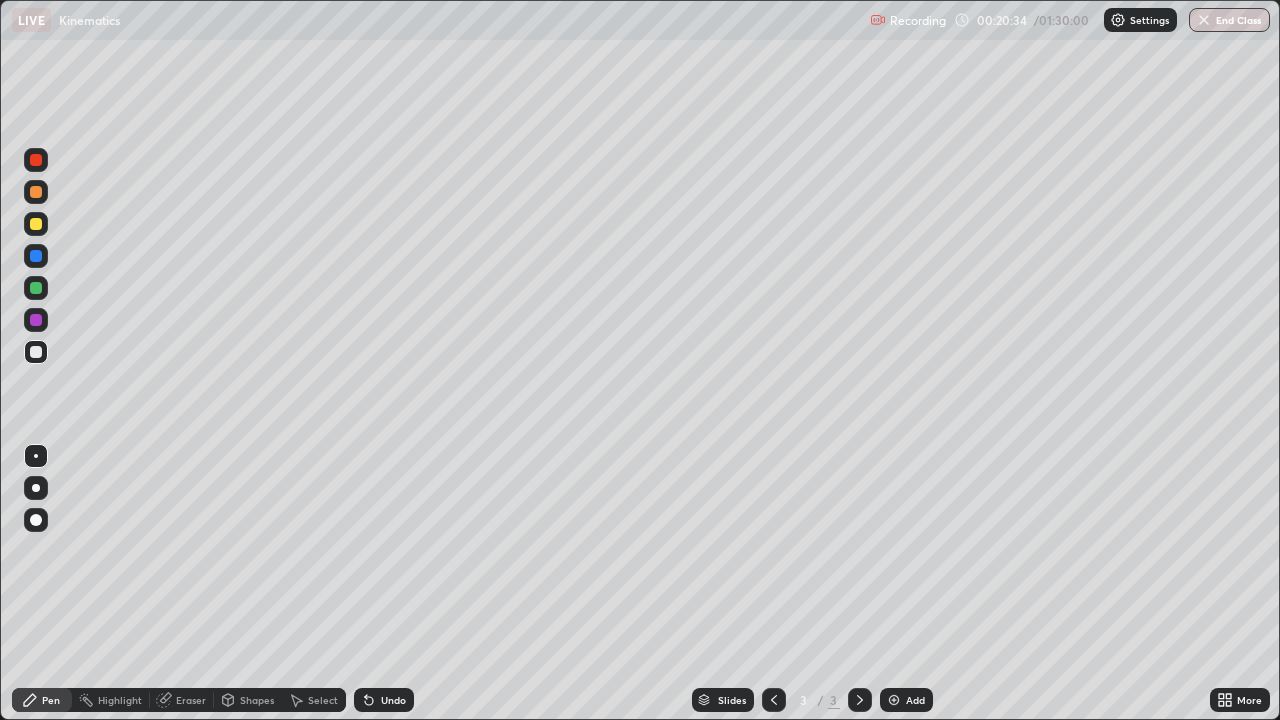 click at bounding box center (894, 700) 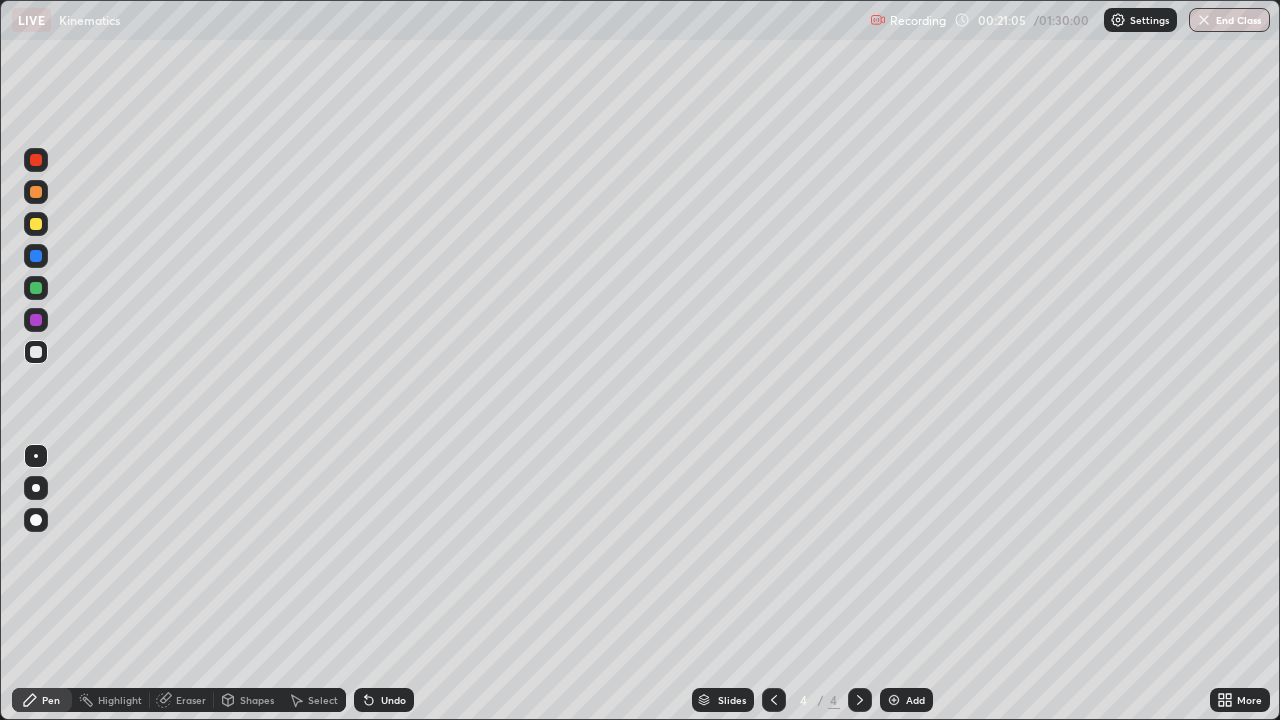 click on "Undo" at bounding box center (393, 700) 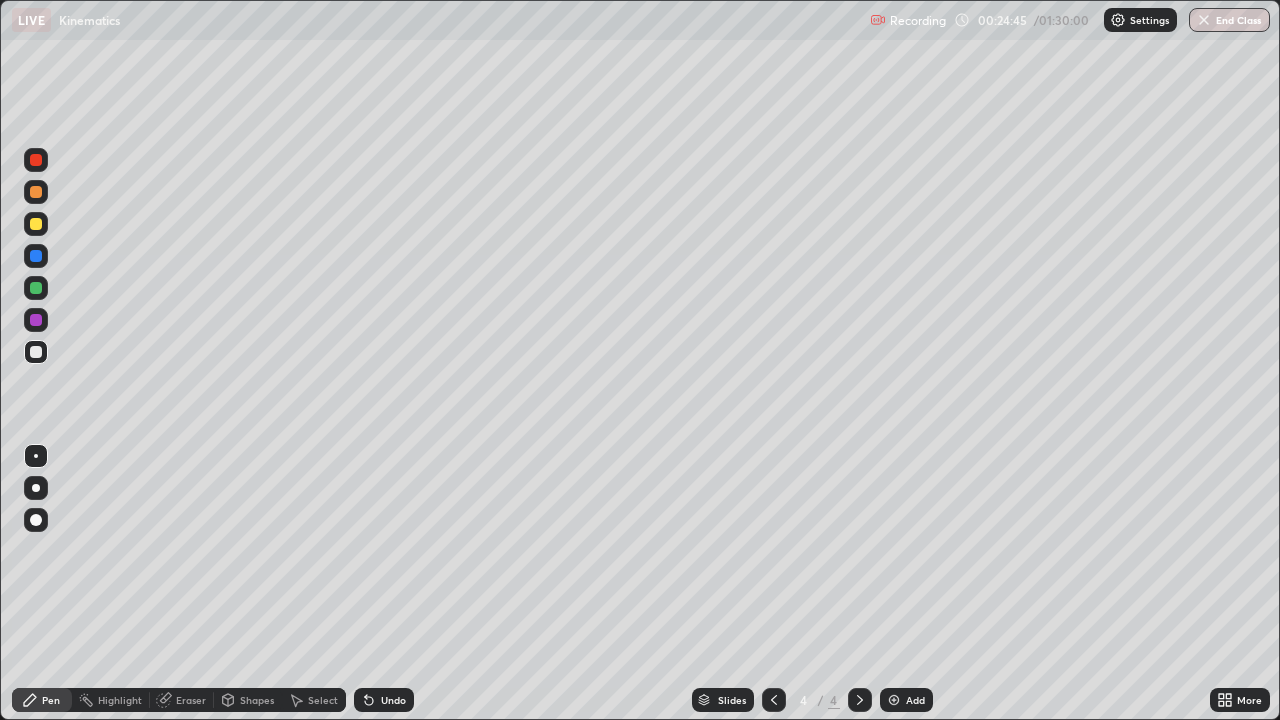 click at bounding box center [774, 700] 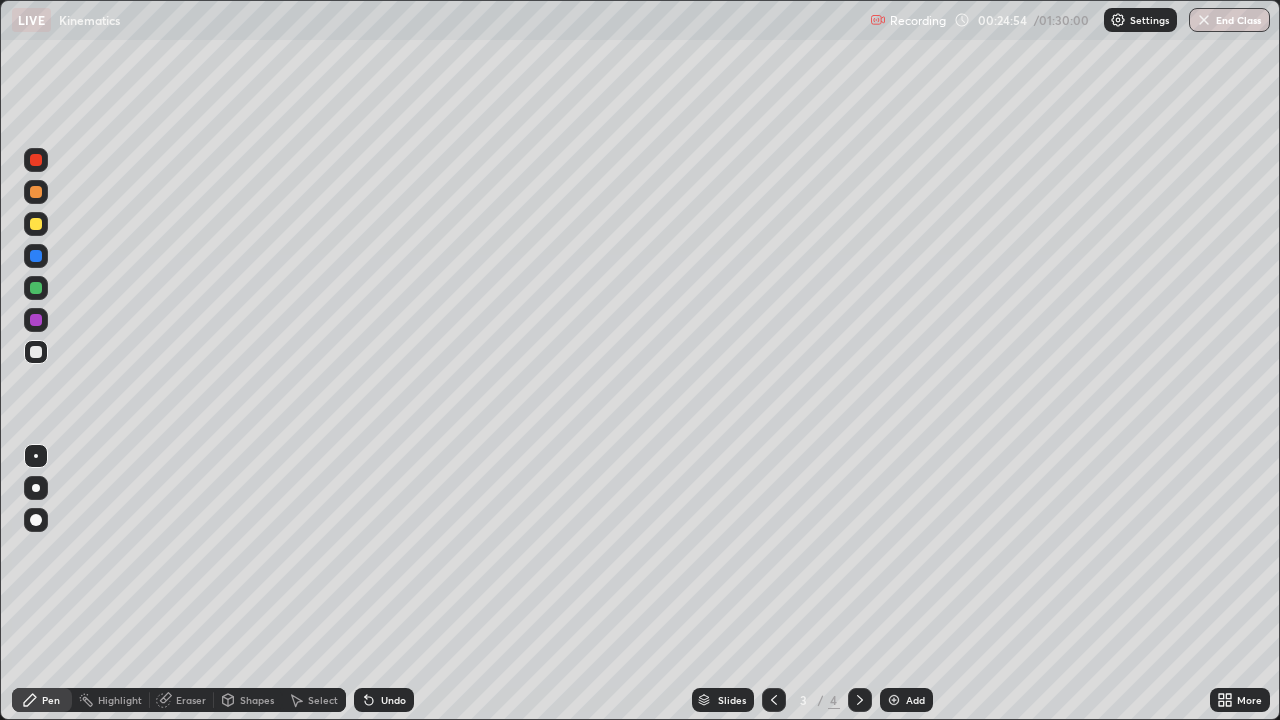 click 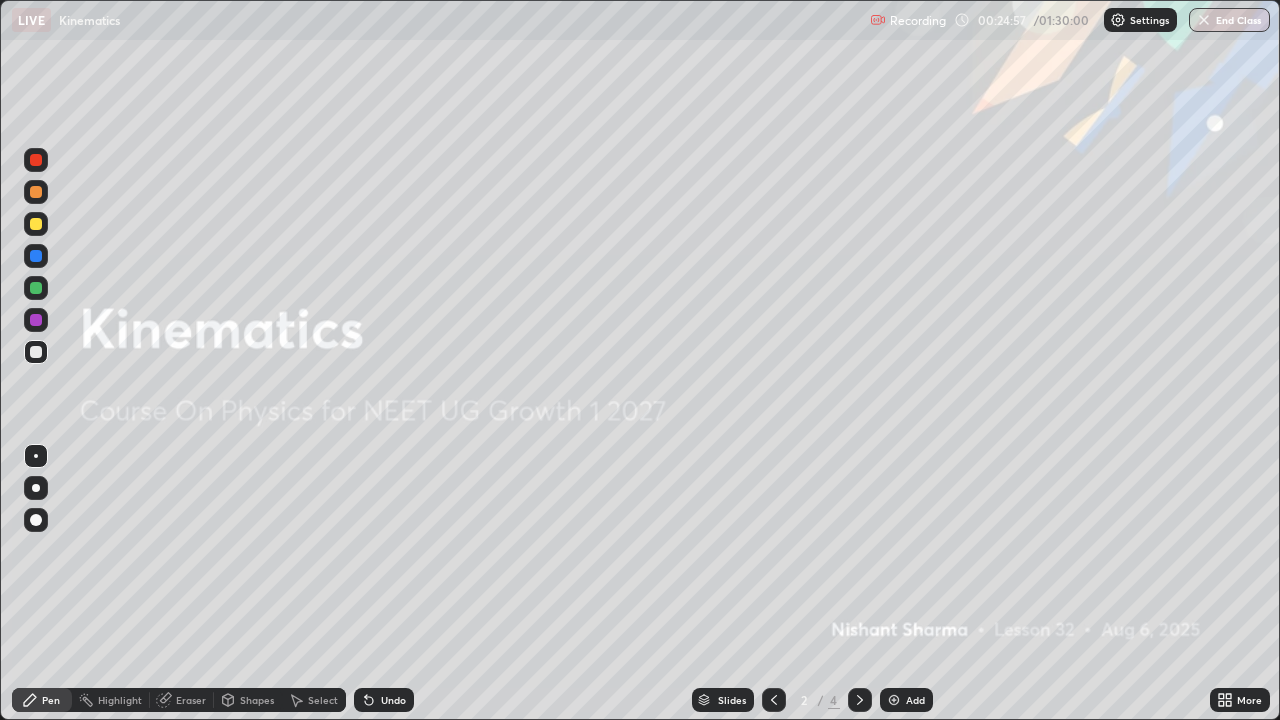 click 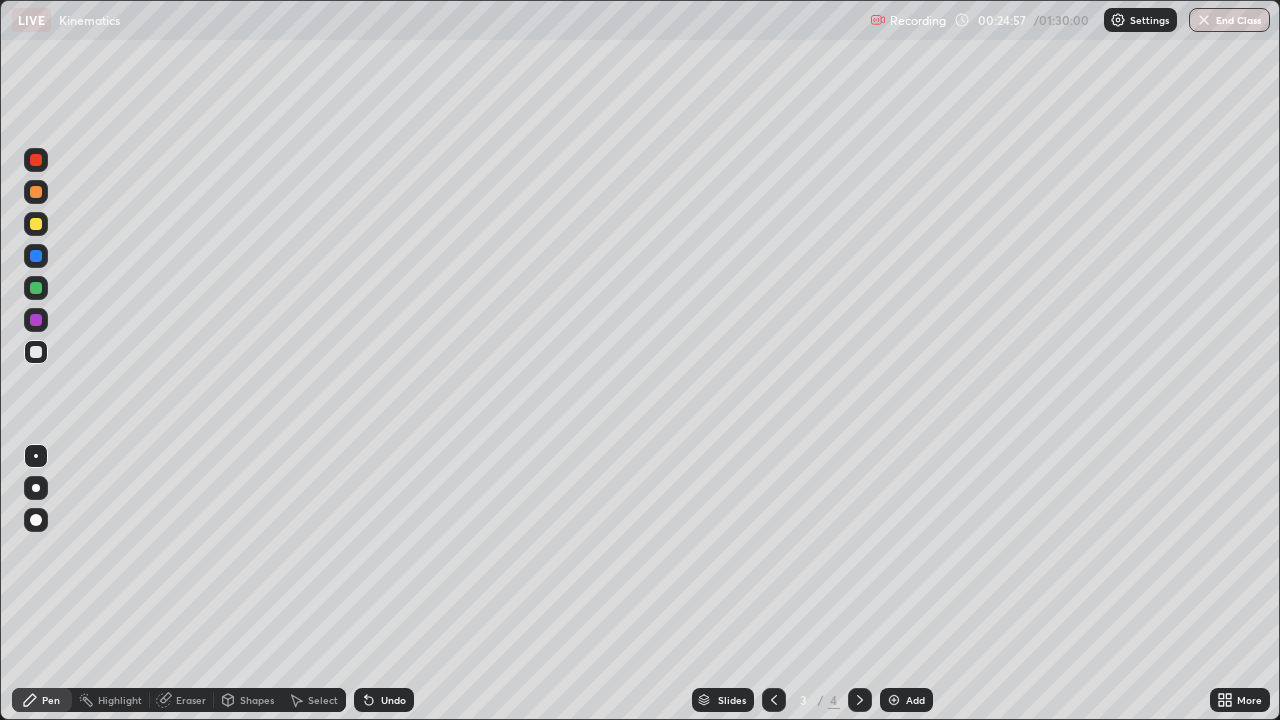 click 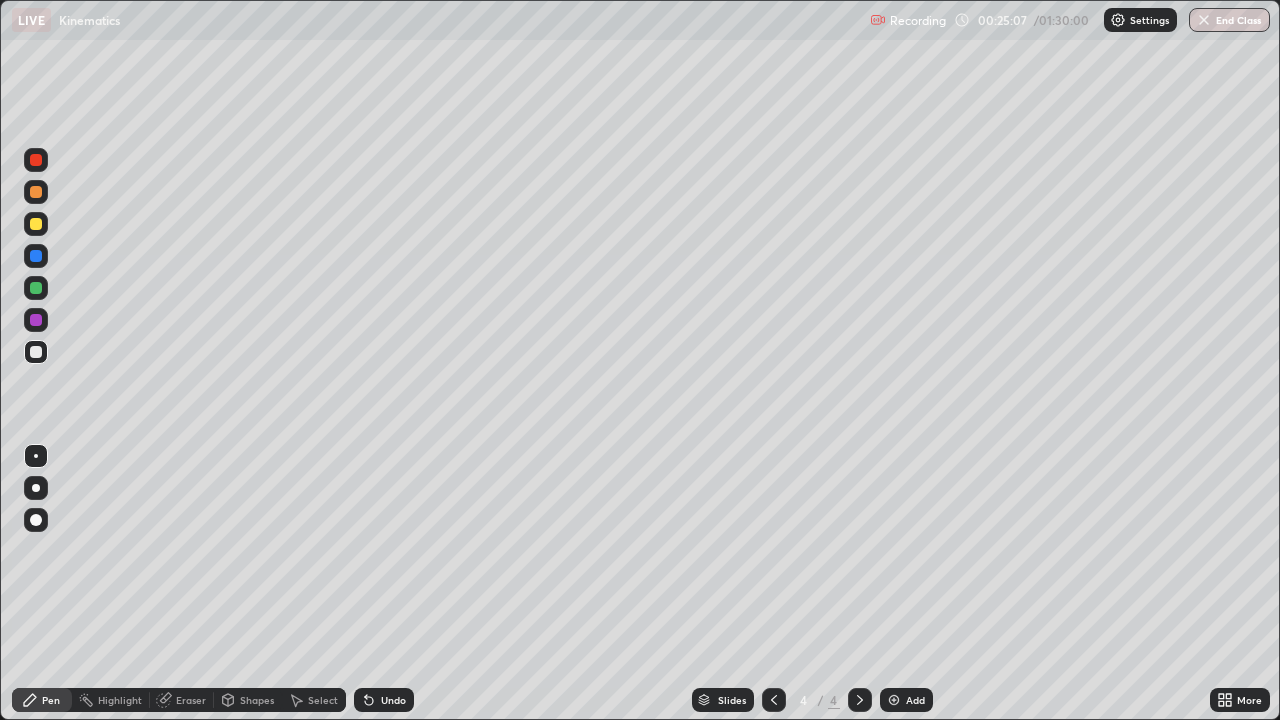 click on "Undo" at bounding box center (384, 700) 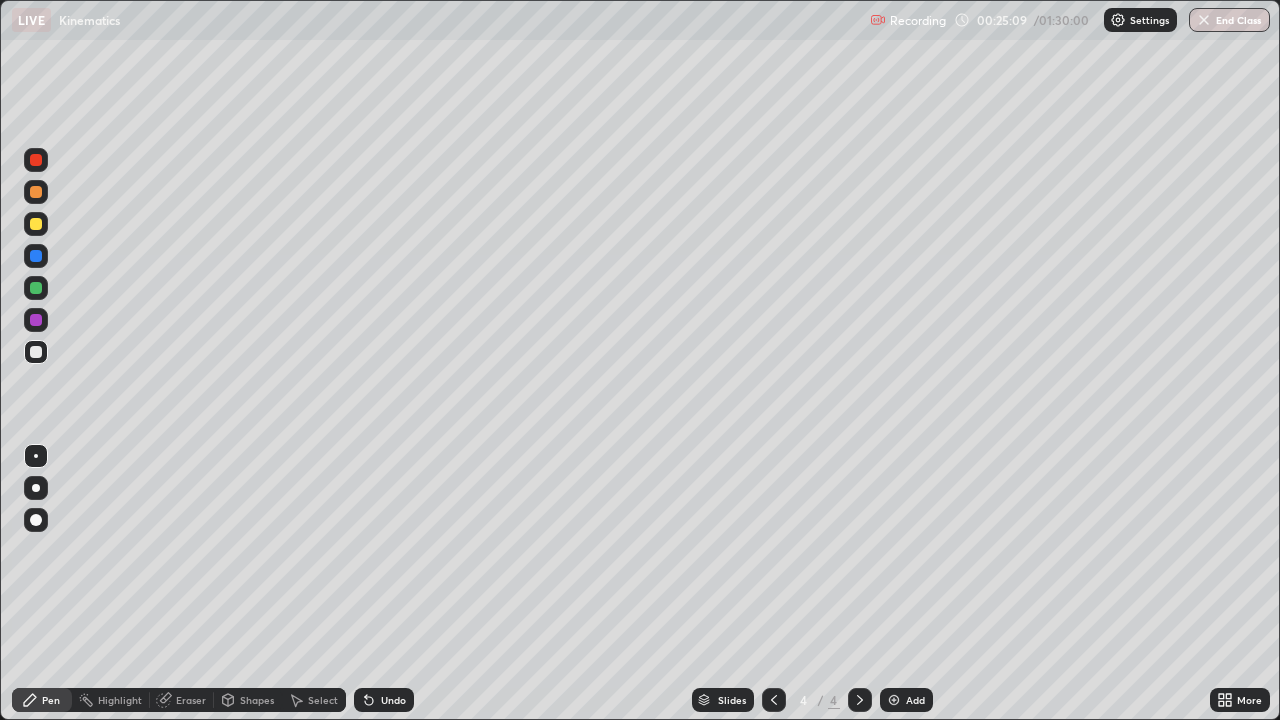 click on "Eraser" at bounding box center [191, 700] 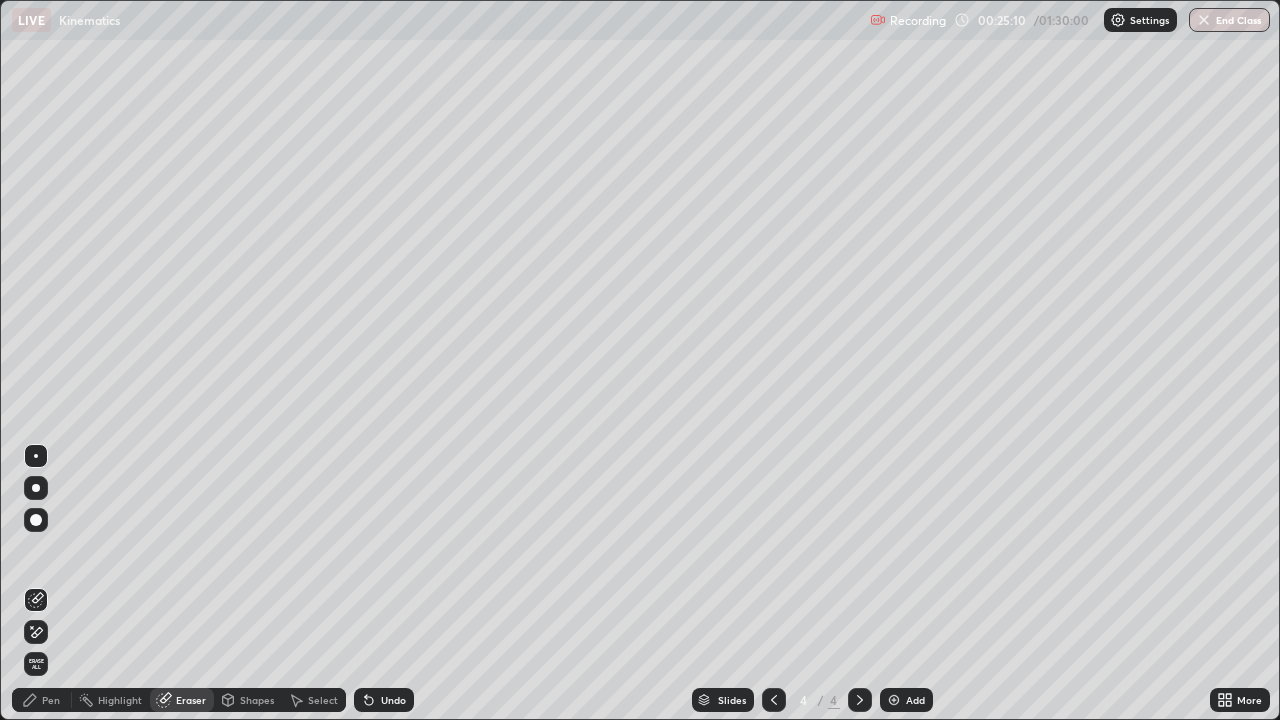 click on "Pen" at bounding box center (42, 700) 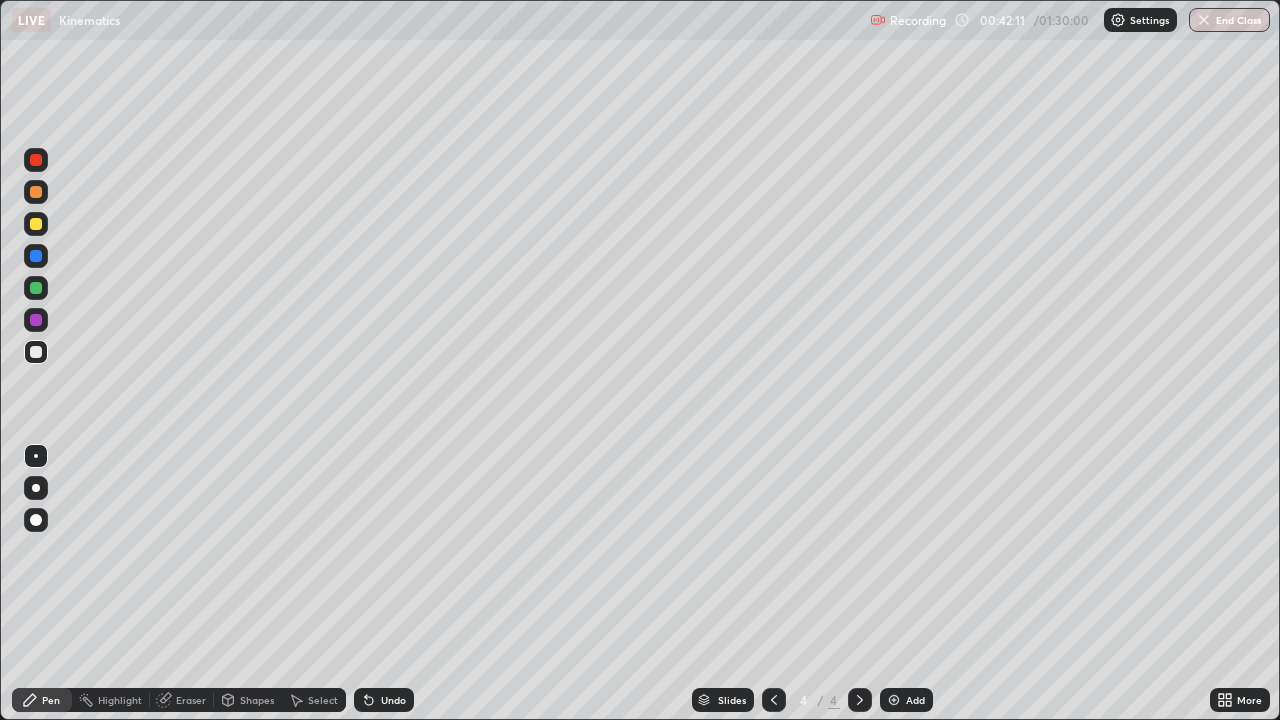 click on "Add" at bounding box center (906, 700) 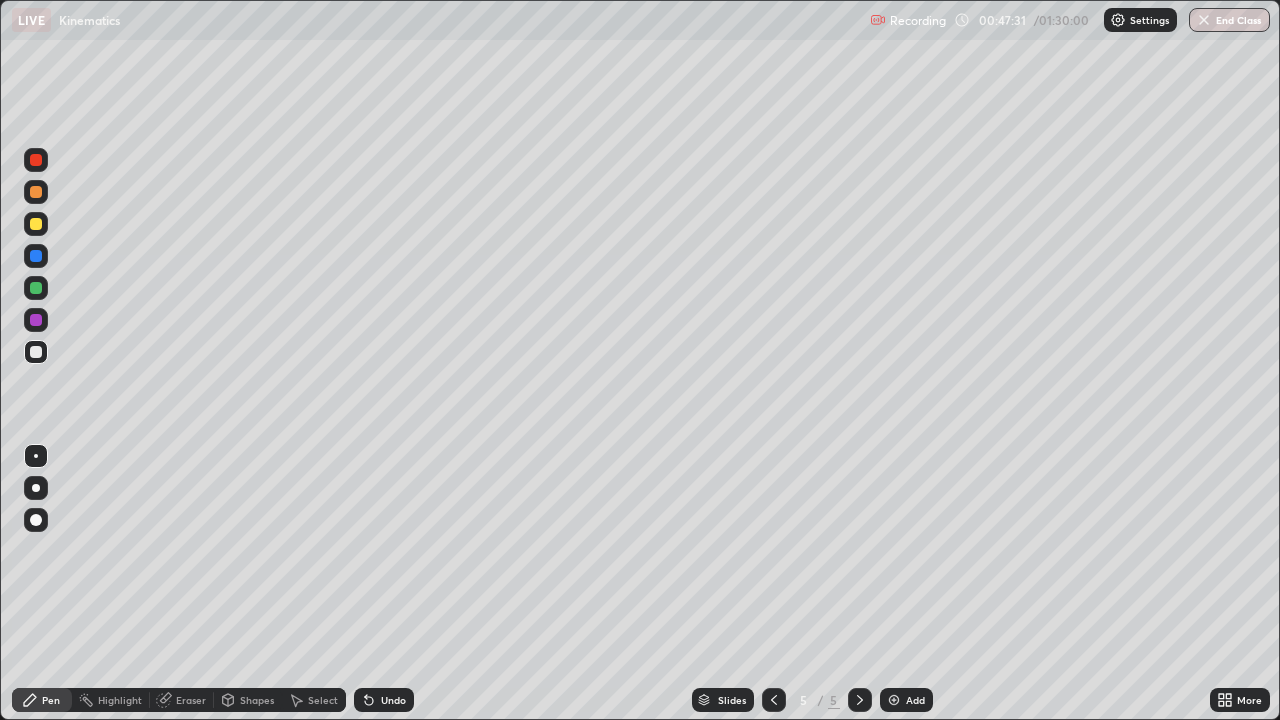 click on "Undo" at bounding box center [393, 700] 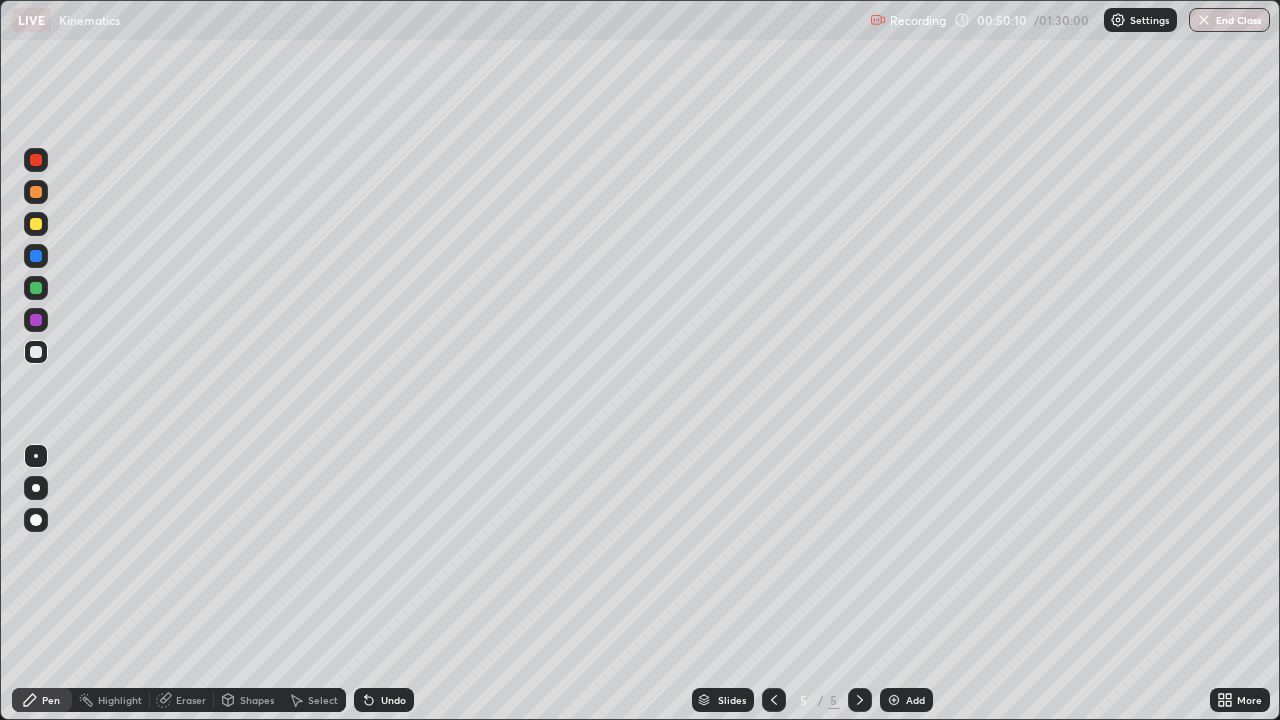 click on "Undo" at bounding box center (393, 700) 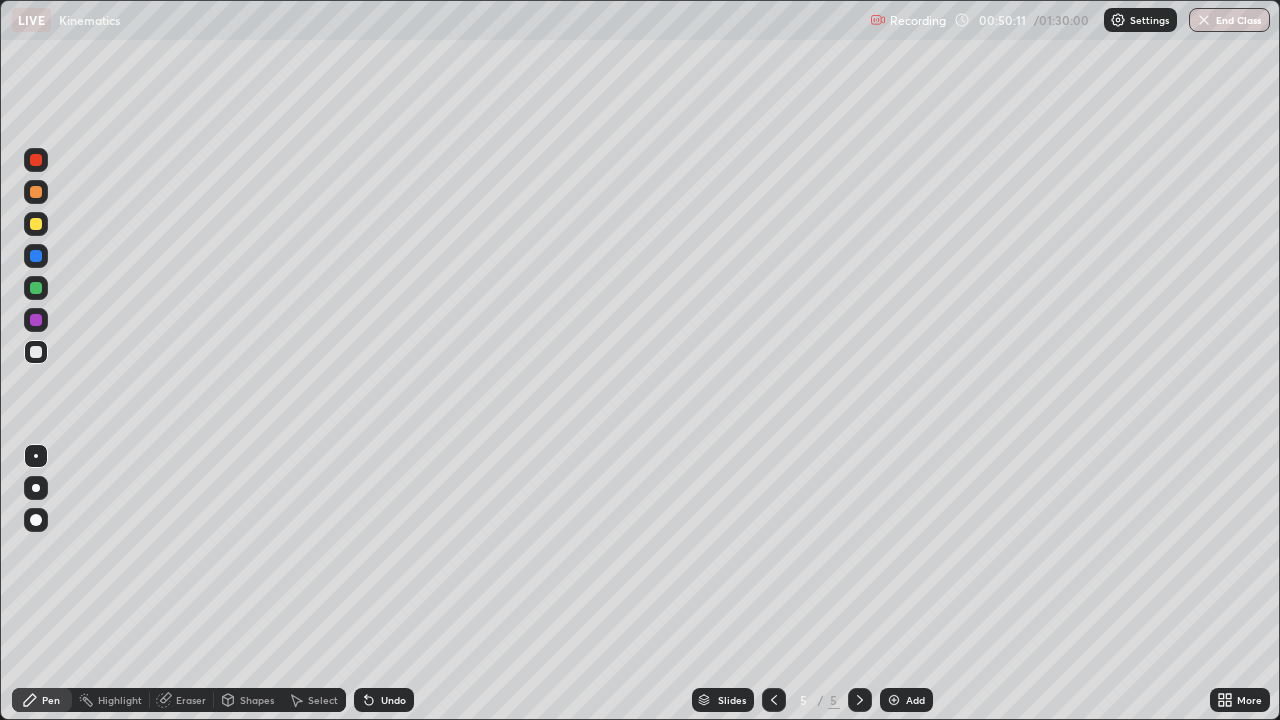 click on "Undo" at bounding box center [384, 700] 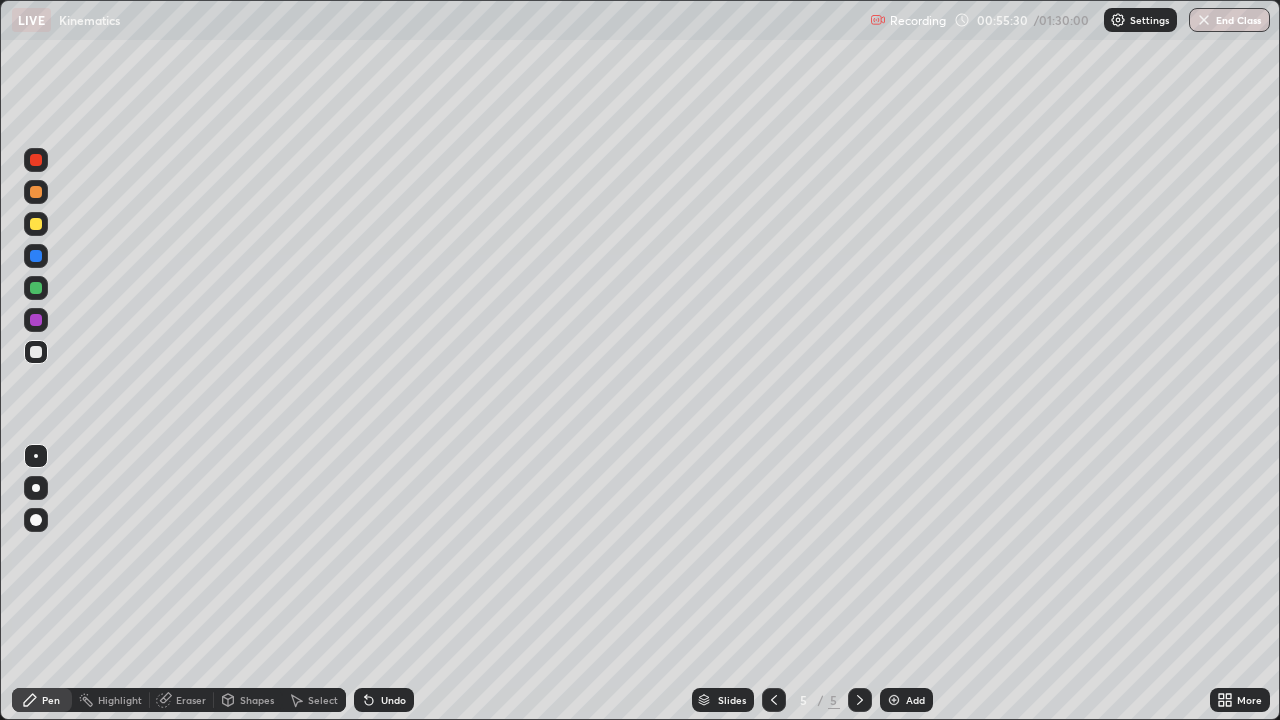 click on "Add" at bounding box center [915, 700] 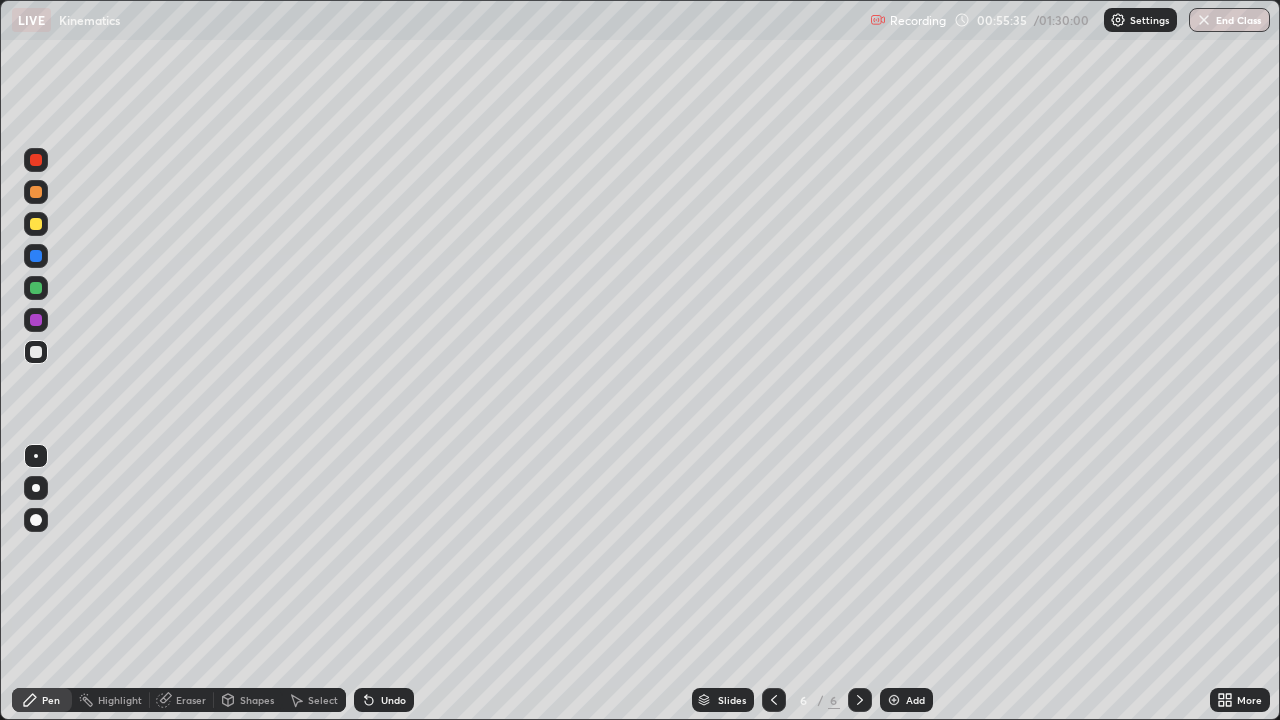 click on "Undo" at bounding box center (384, 700) 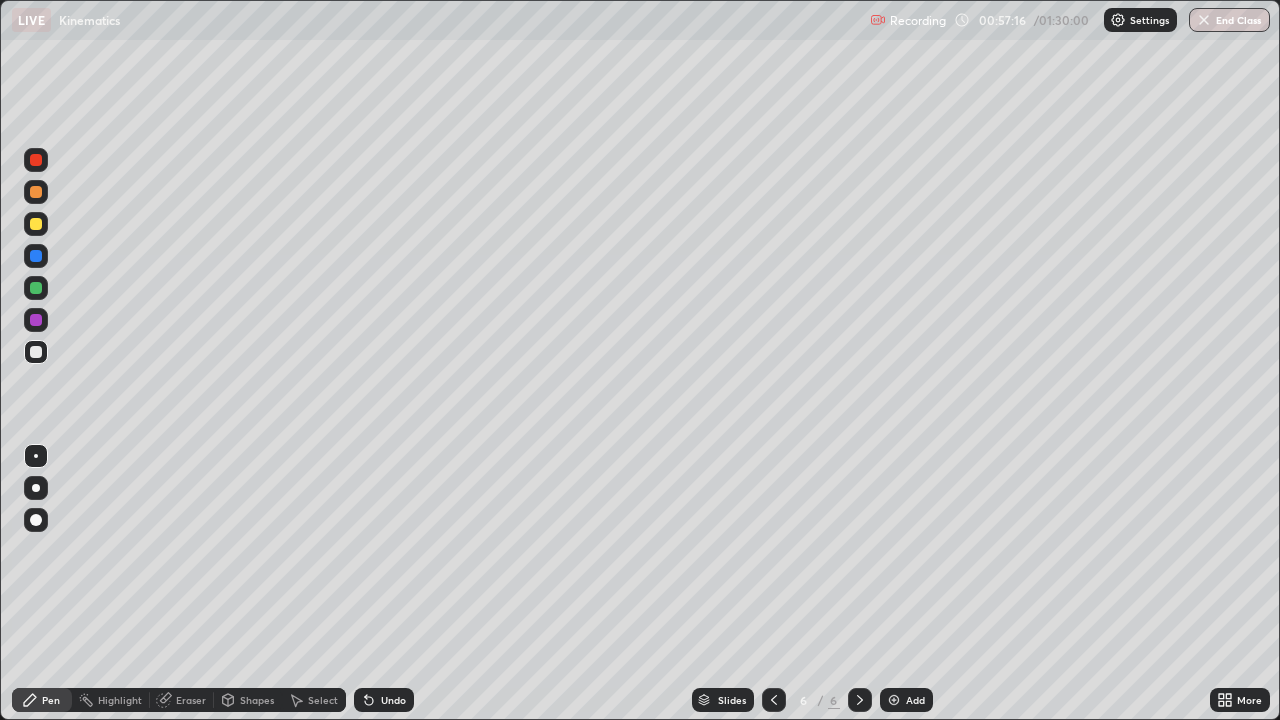 click on "Undo" at bounding box center [393, 700] 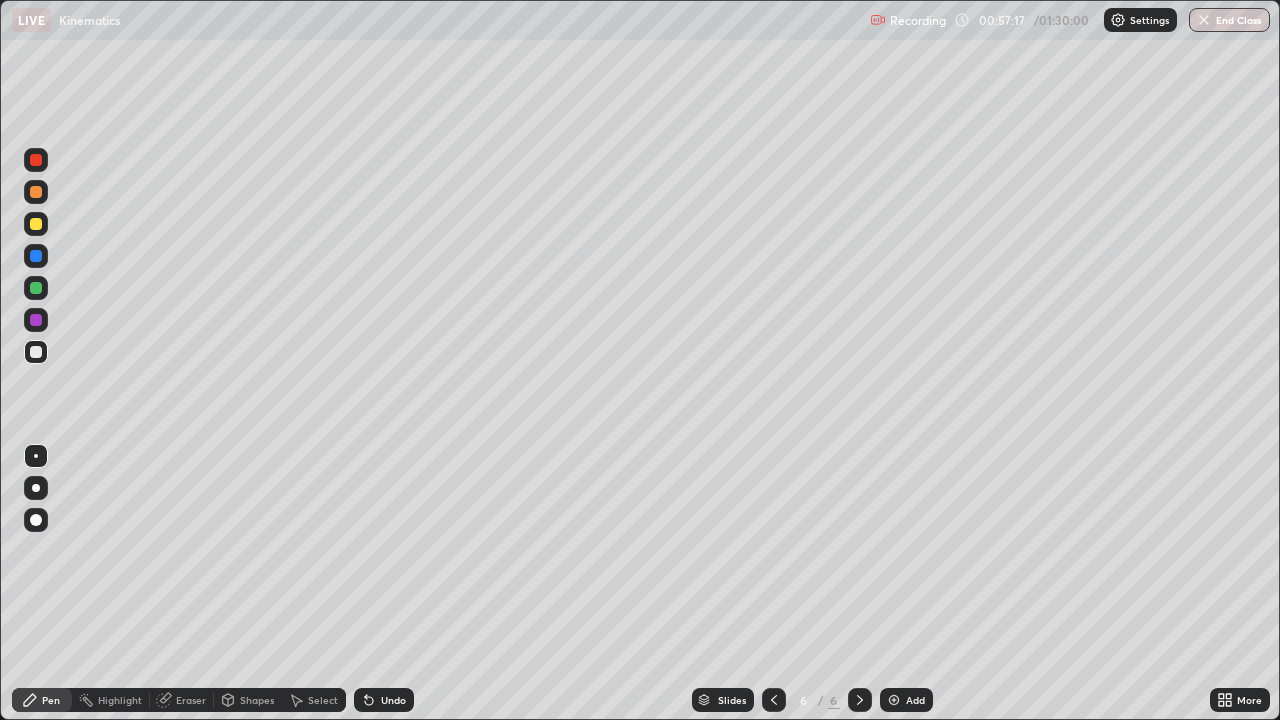 click on "Undo" at bounding box center [393, 700] 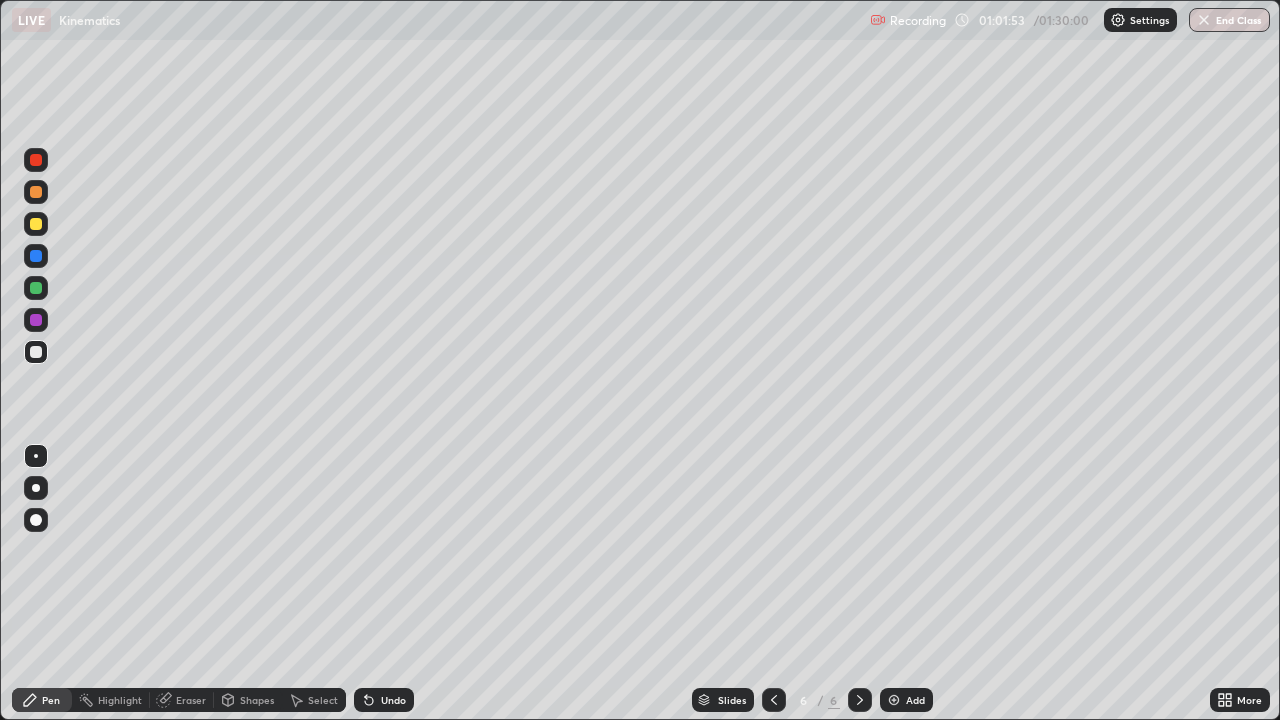 click on "Eraser" at bounding box center (191, 700) 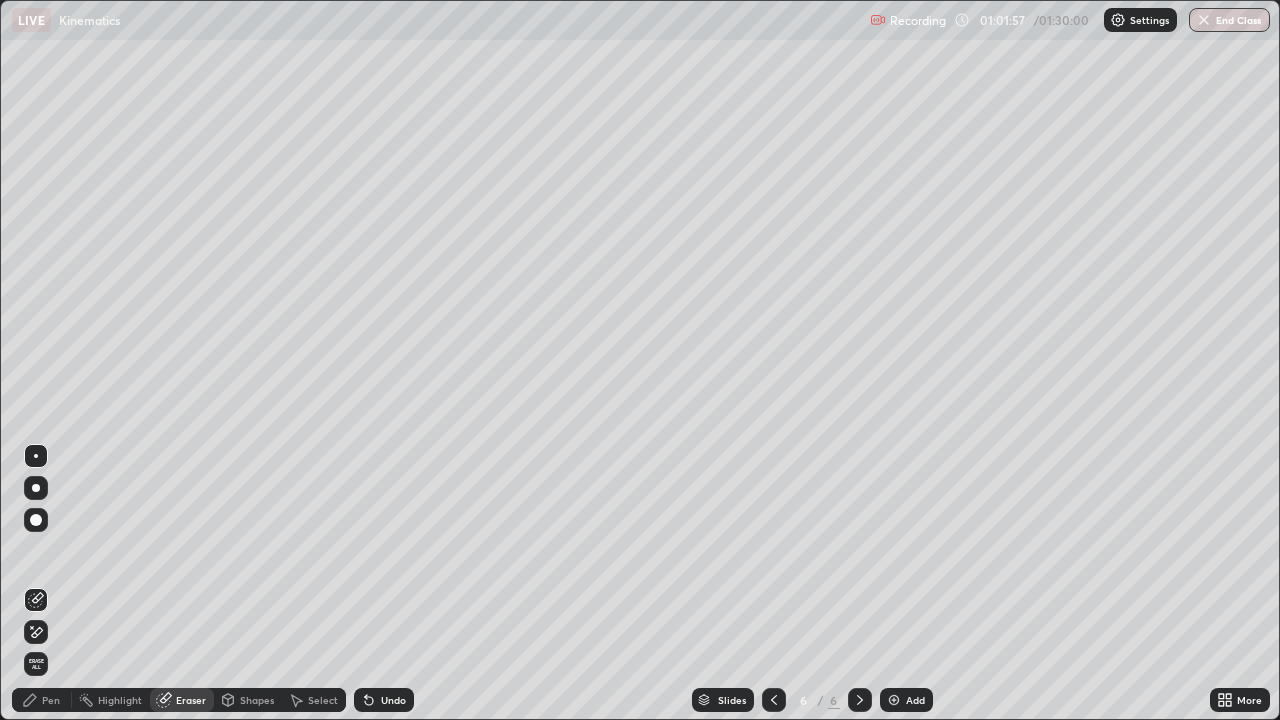click on "Pen" at bounding box center (42, 700) 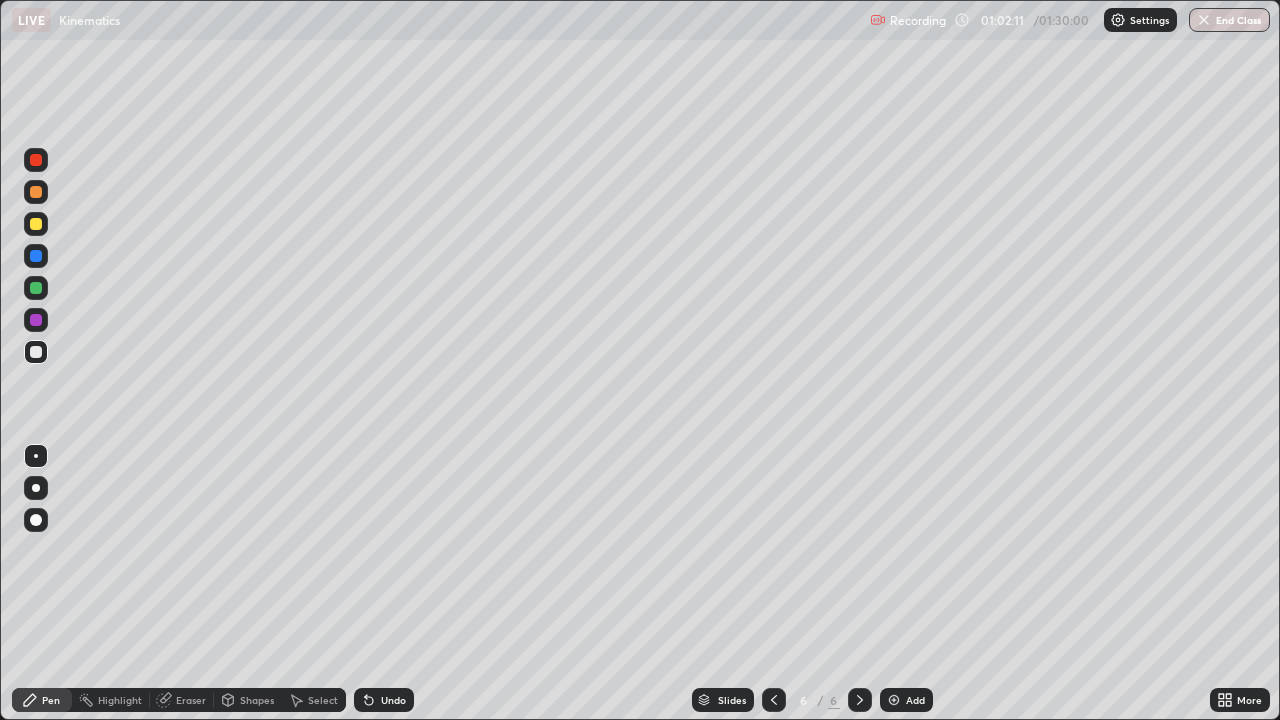click on "Undo" at bounding box center [393, 700] 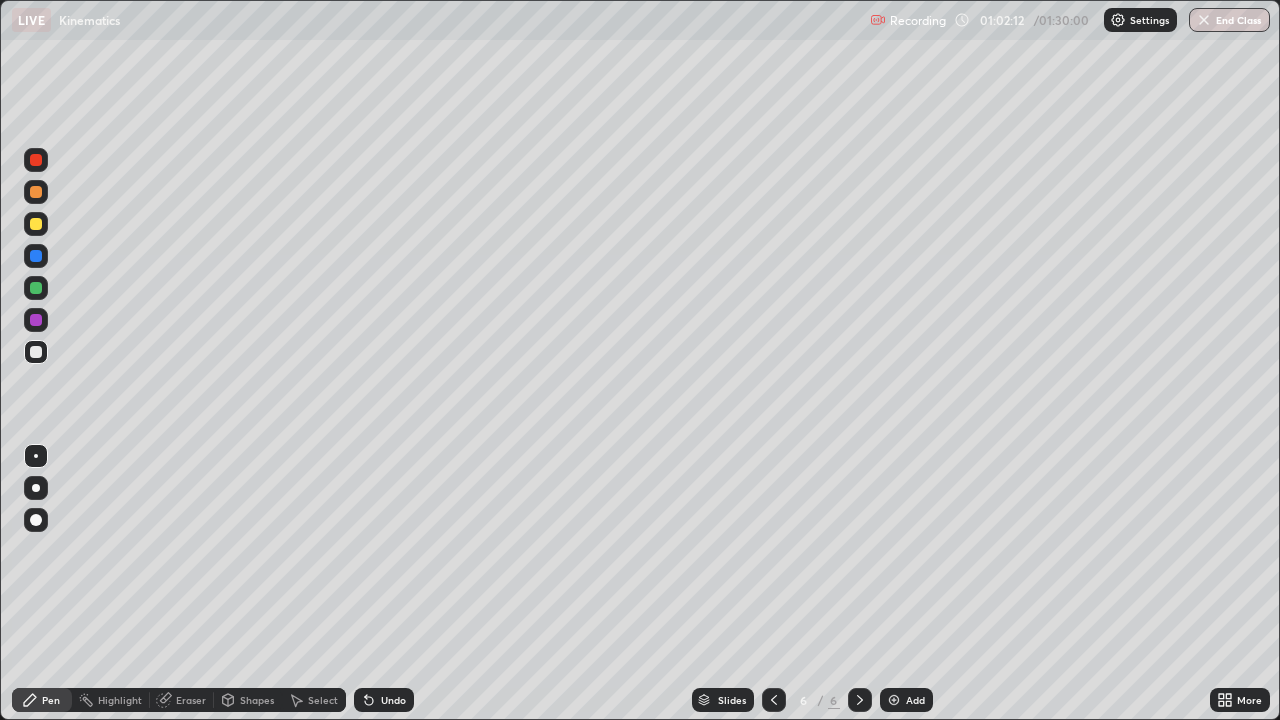 click on "Undo" at bounding box center (393, 700) 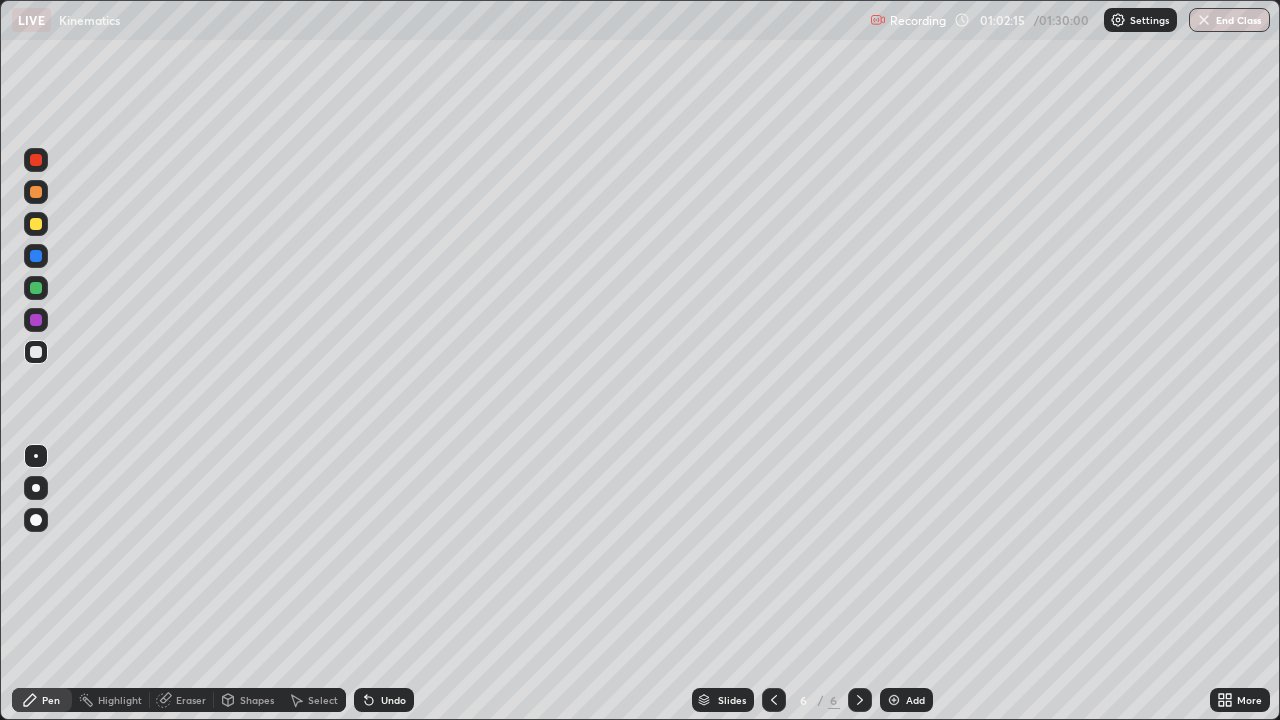 click on "Undo" at bounding box center (384, 700) 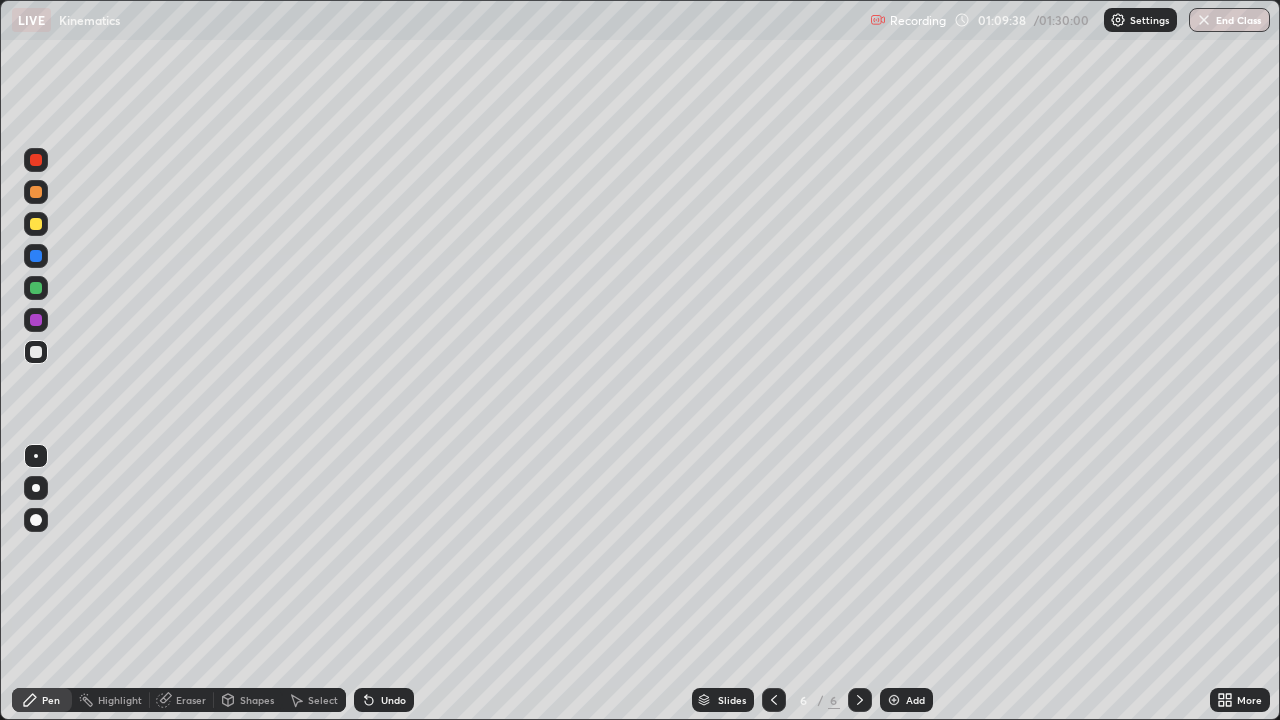 click on "Undo" at bounding box center (384, 700) 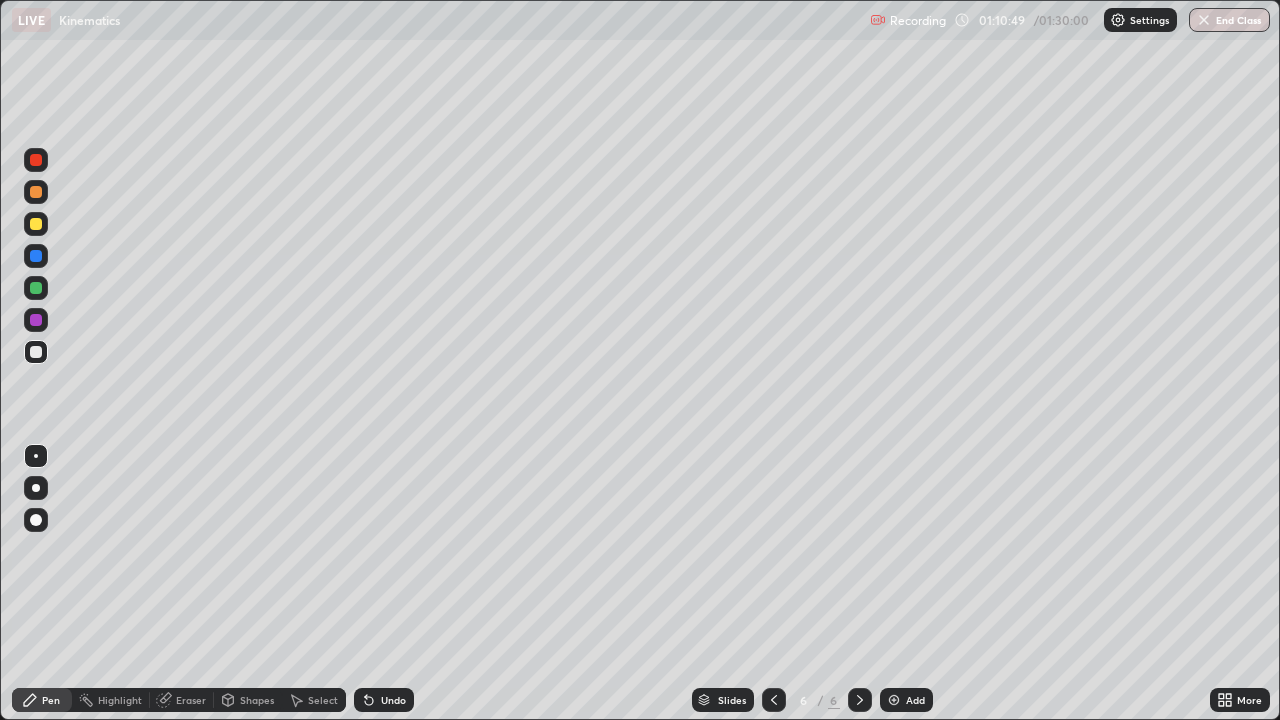 click on "Add" at bounding box center [915, 700] 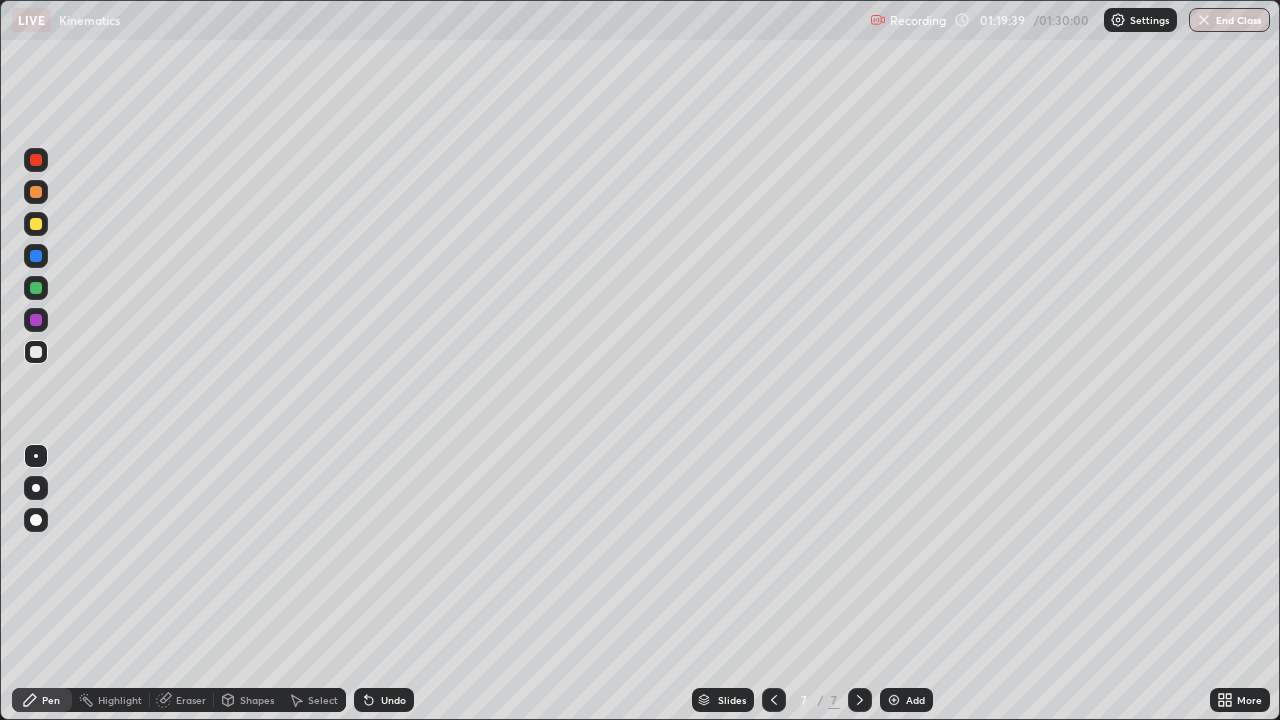 click at bounding box center [894, 700] 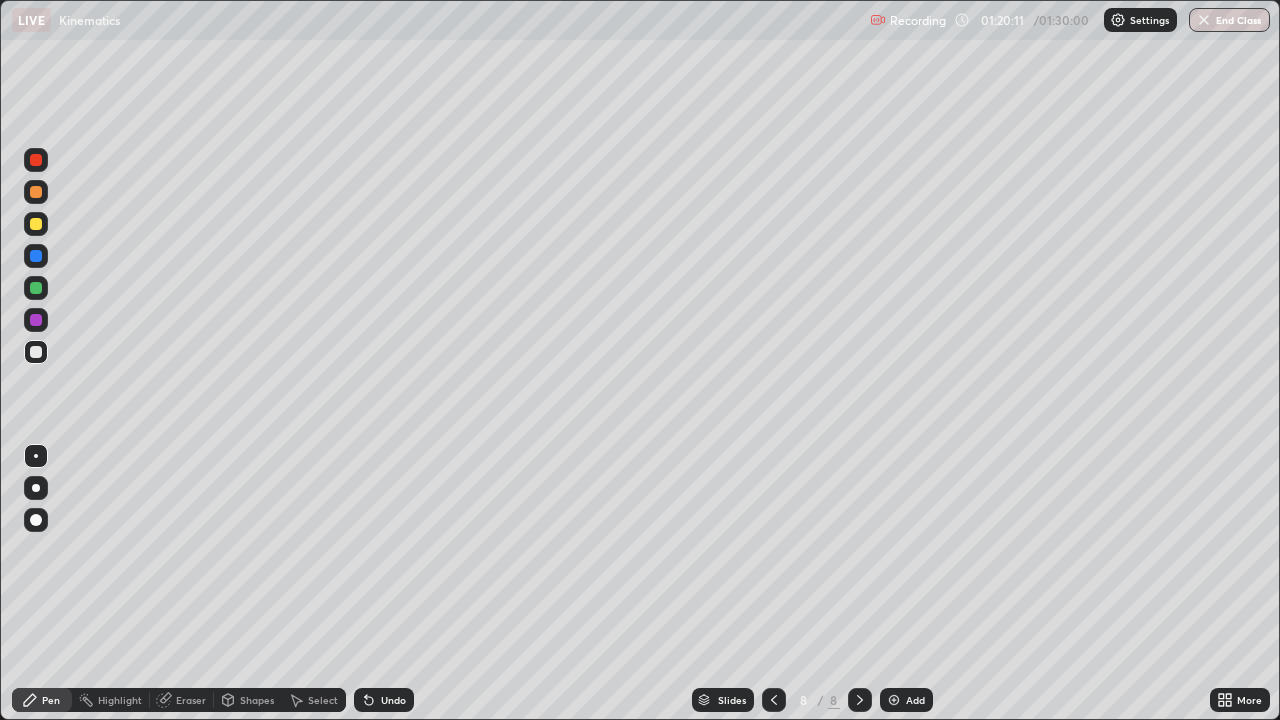 click on "Undo" at bounding box center [393, 700] 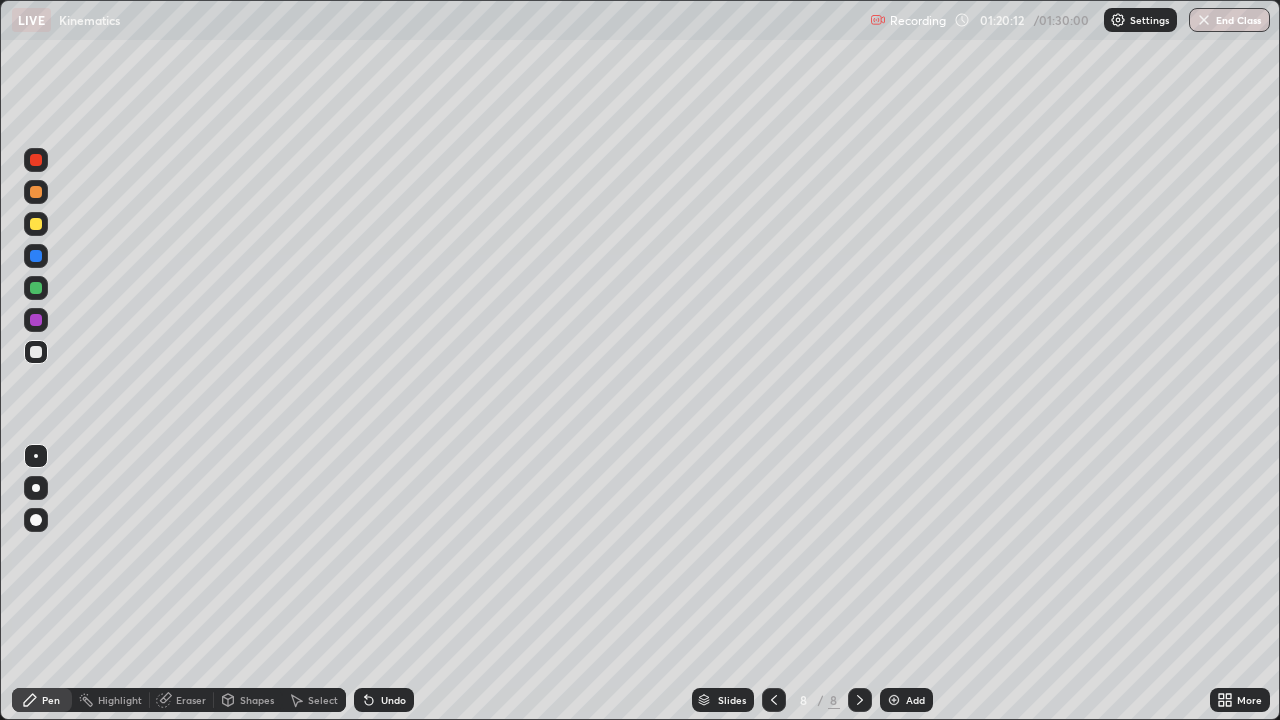 click on "Undo" at bounding box center (393, 700) 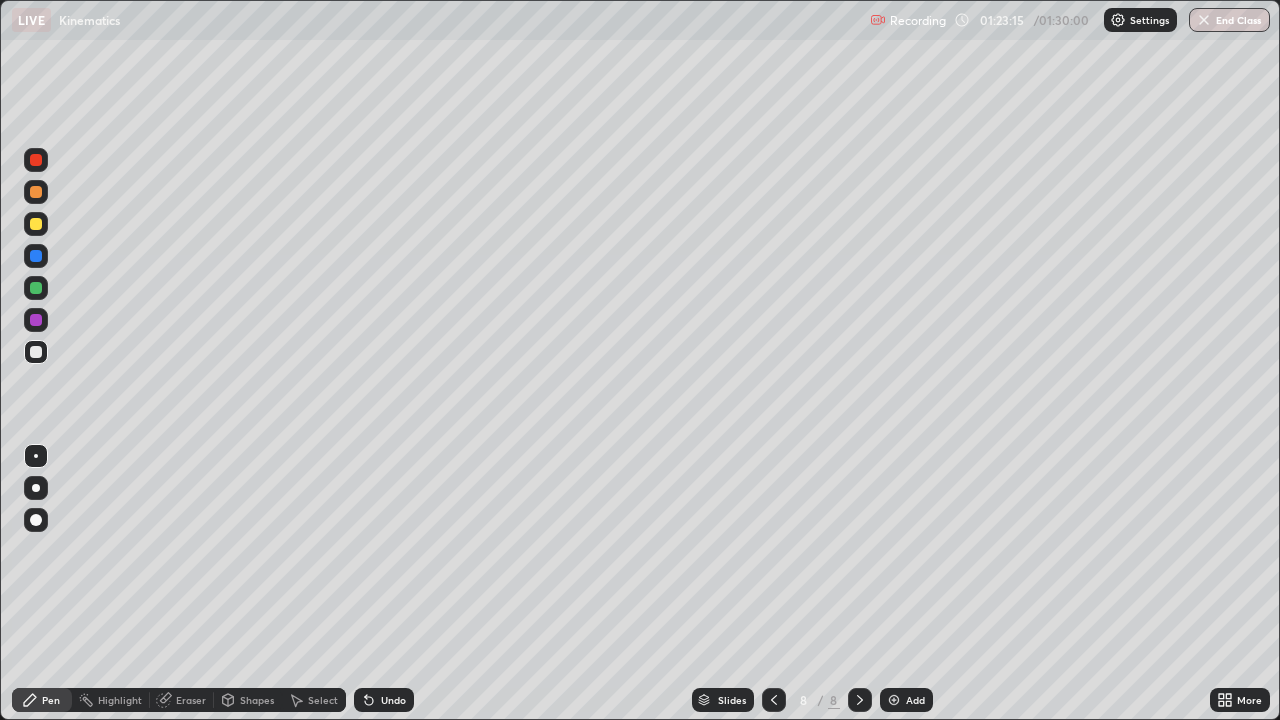 click on "Add" at bounding box center [906, 700] 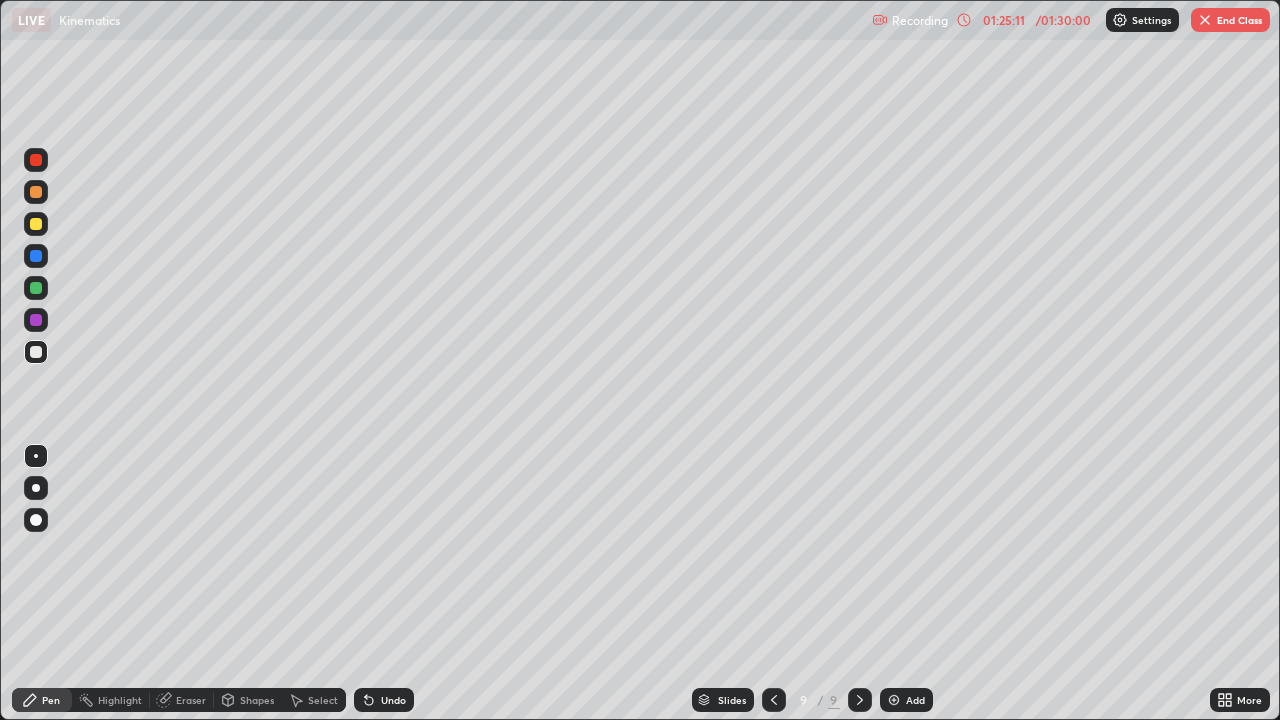 click at bounding box center (36, 224) 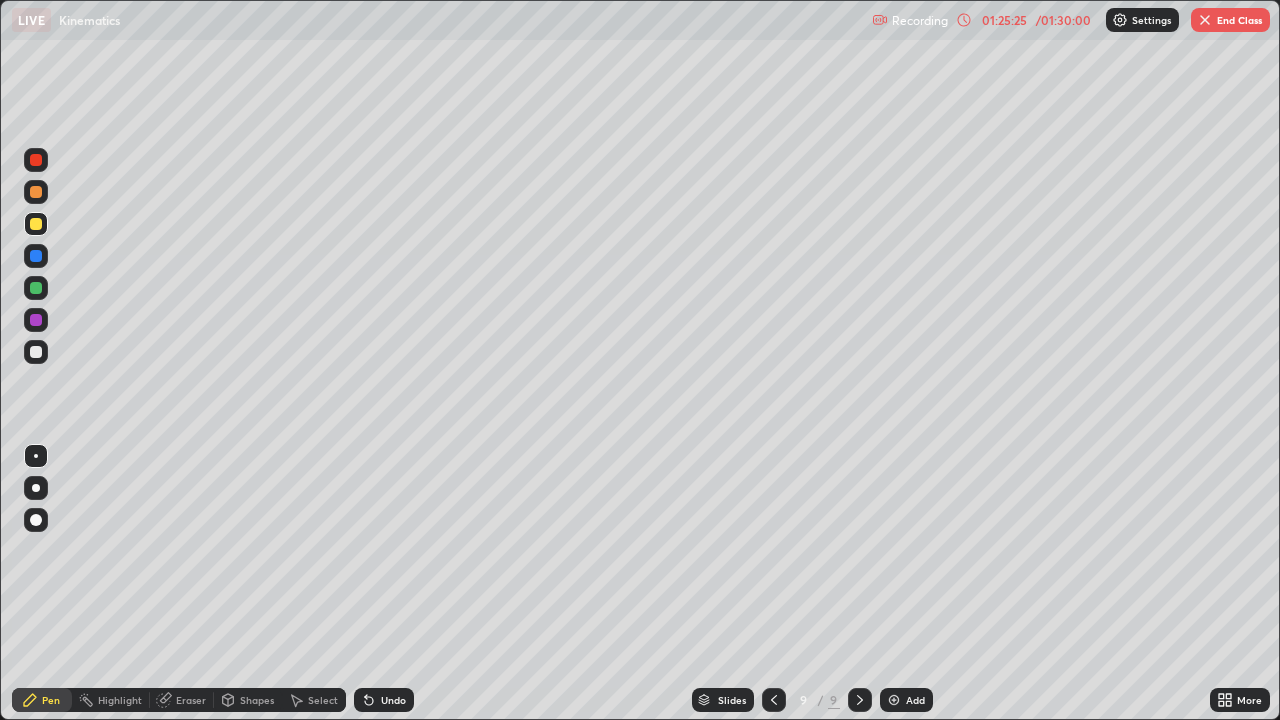 click on "Undo" at bounding box center (393, 700) 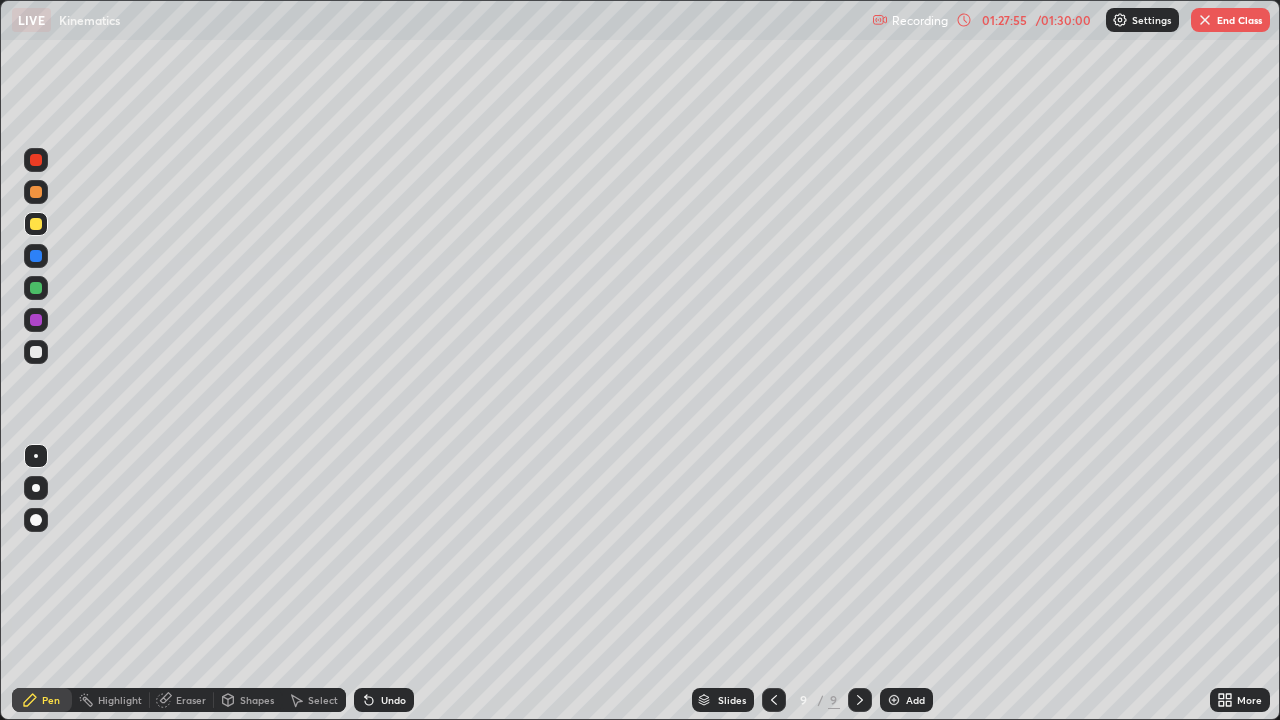 click on "Undo" at bounding box center (393, 700) 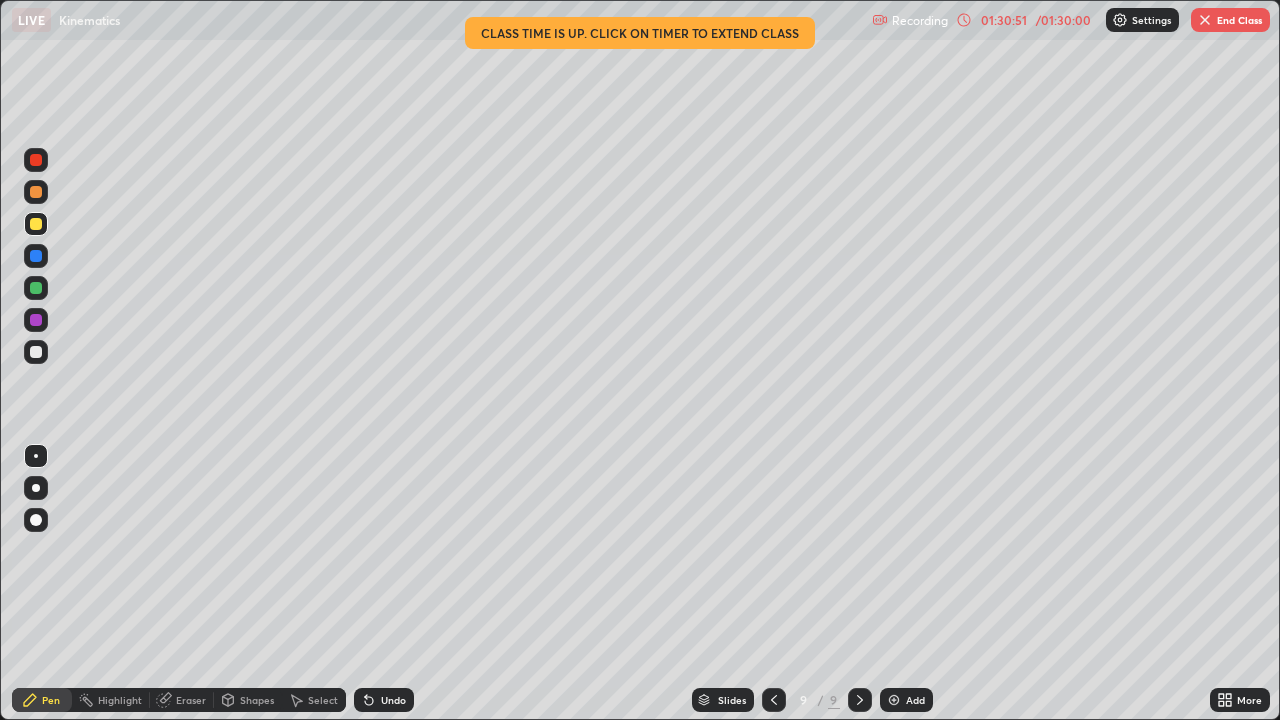 click on "End Class" at bounding box center [1230, 20] 